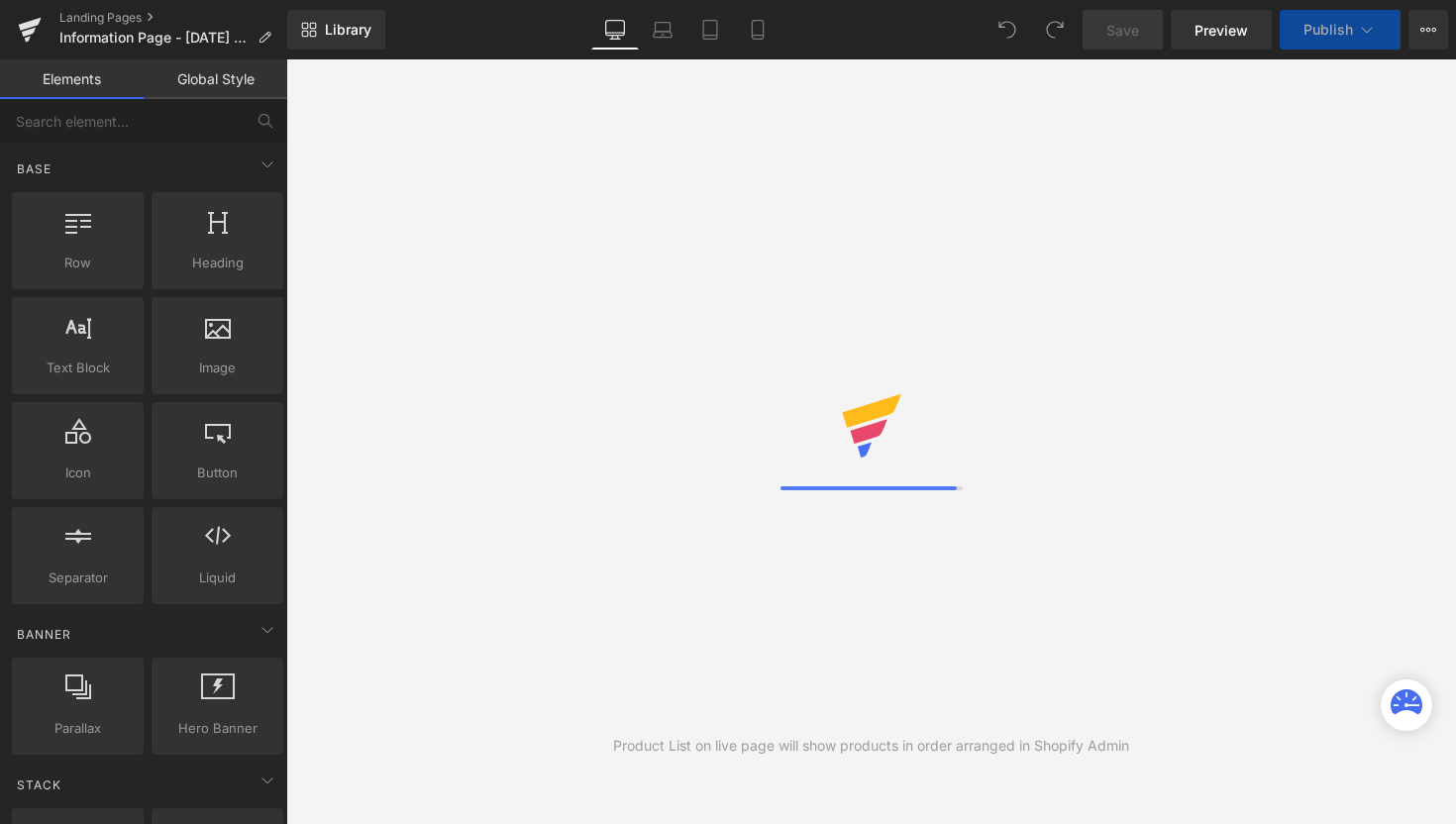 scroll, scrollTop: 0, scrollLeft: 0, axis: both 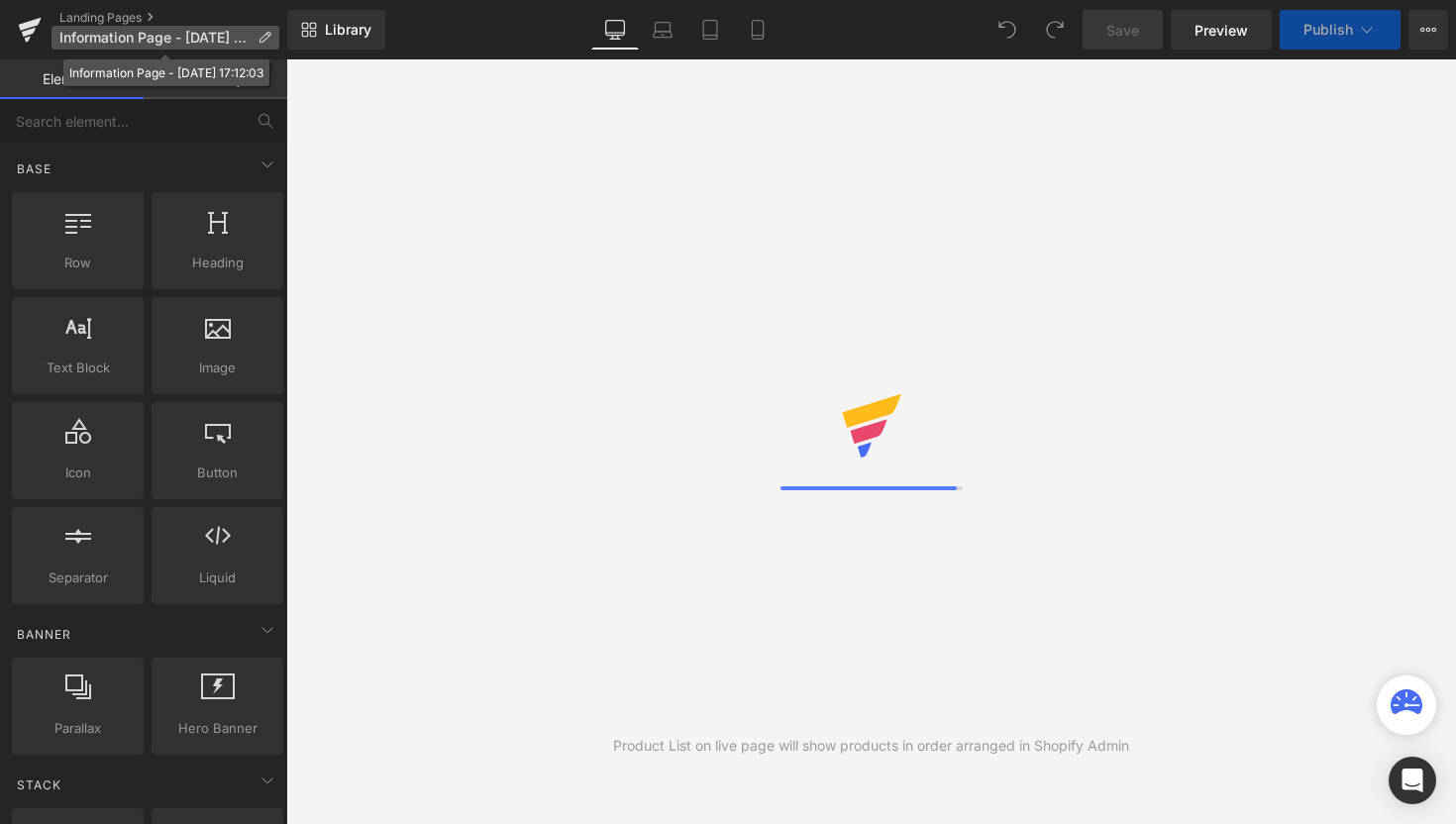 click at bounding box center [264, 38] 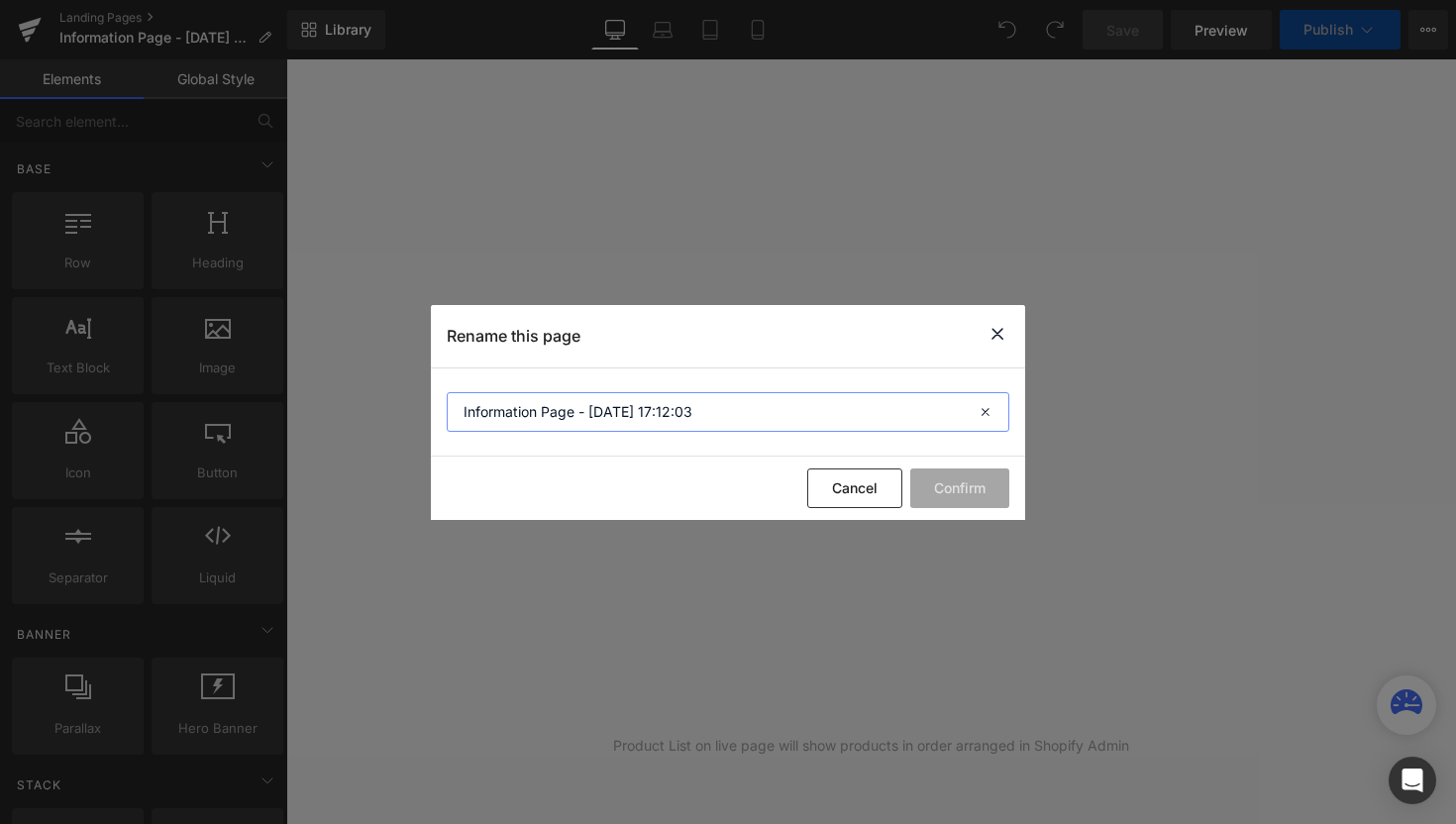 click on "Information Page - [DATE] 17:12:03" at bounding box center [728, 412] 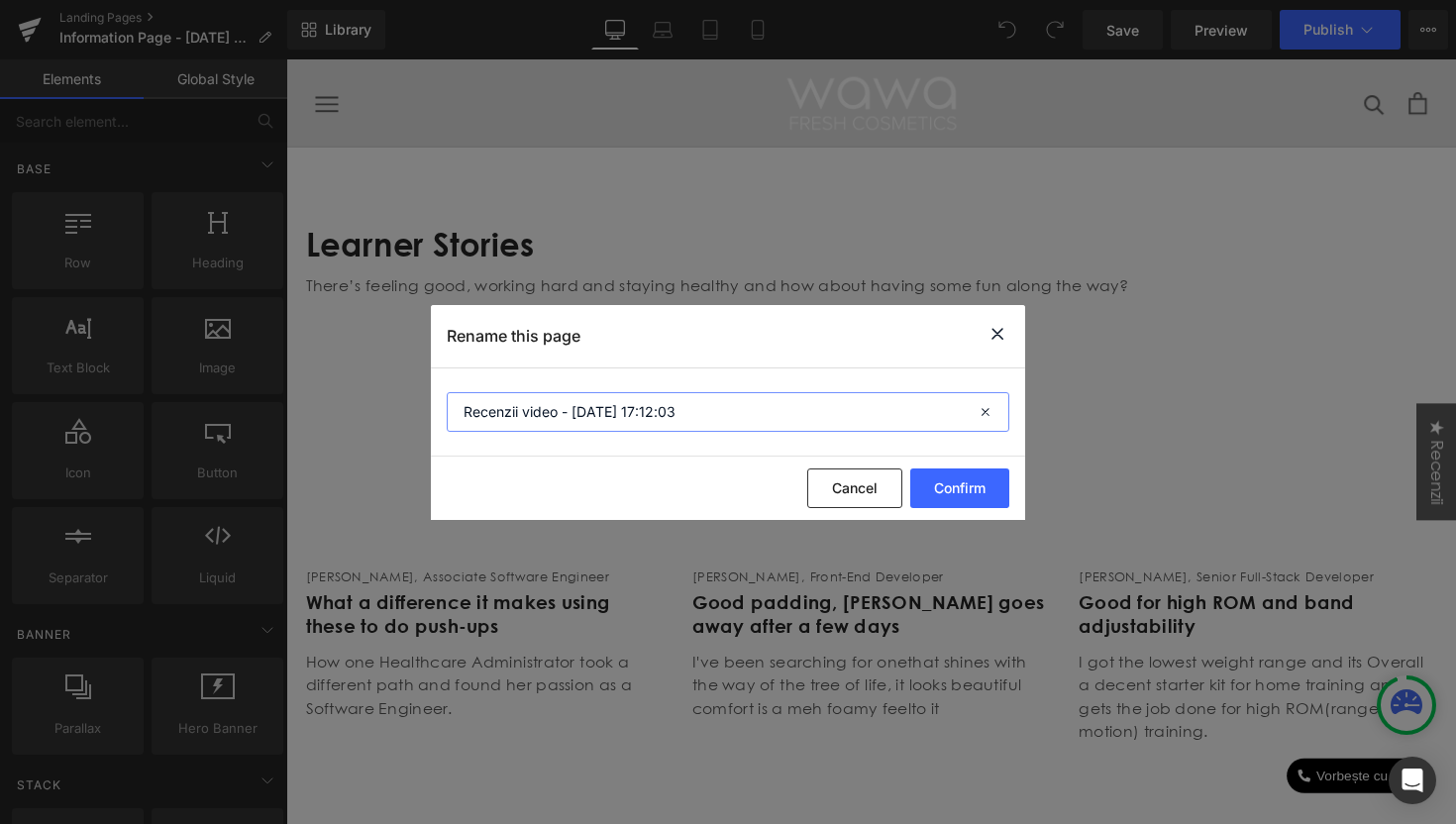 drag, startPoint x: 611, startPoint y: 409, endPoint x: 717, endPoint y: 421, distance: 106.67708 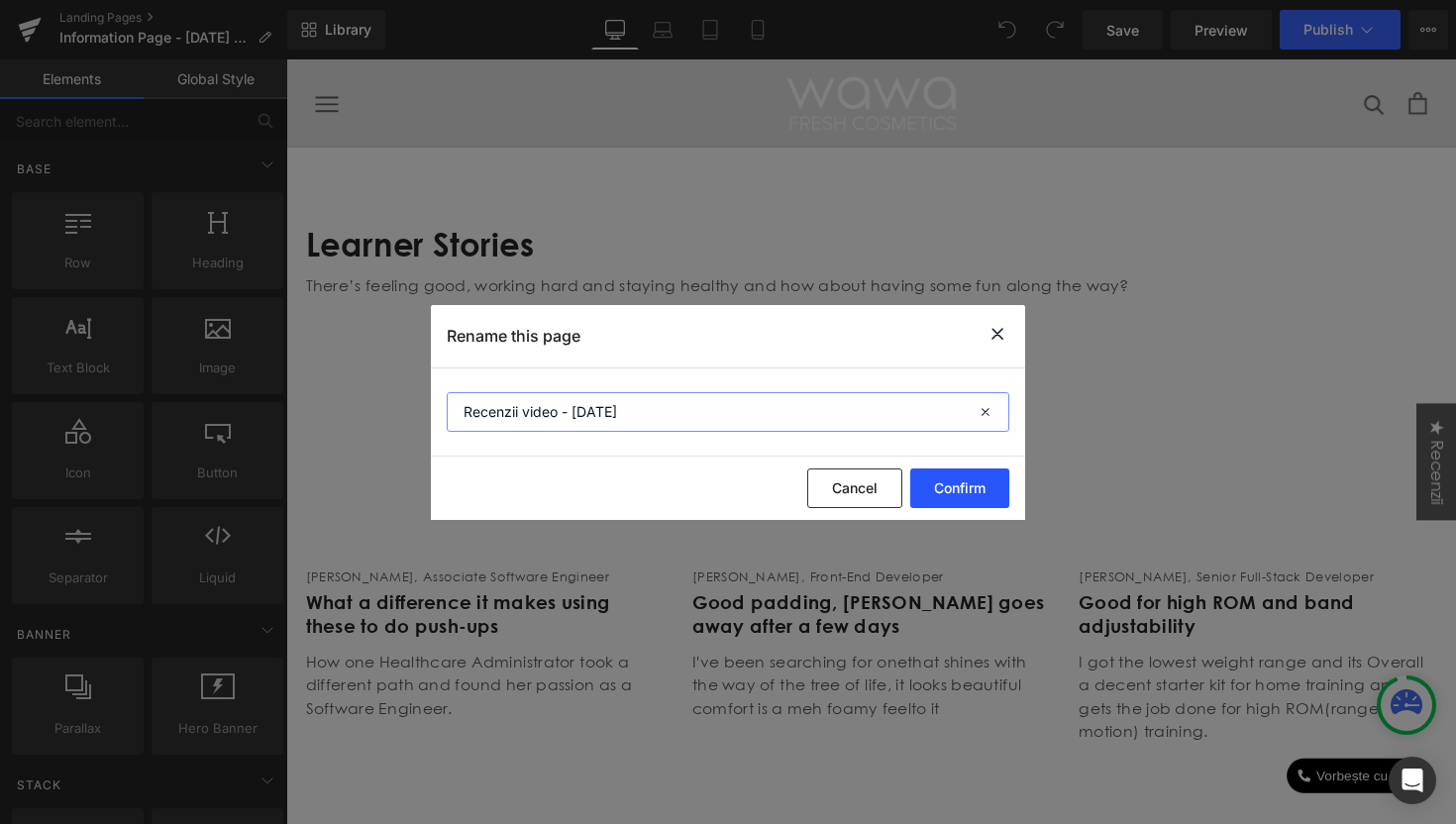 type on "Recenzii video - [DATE]" 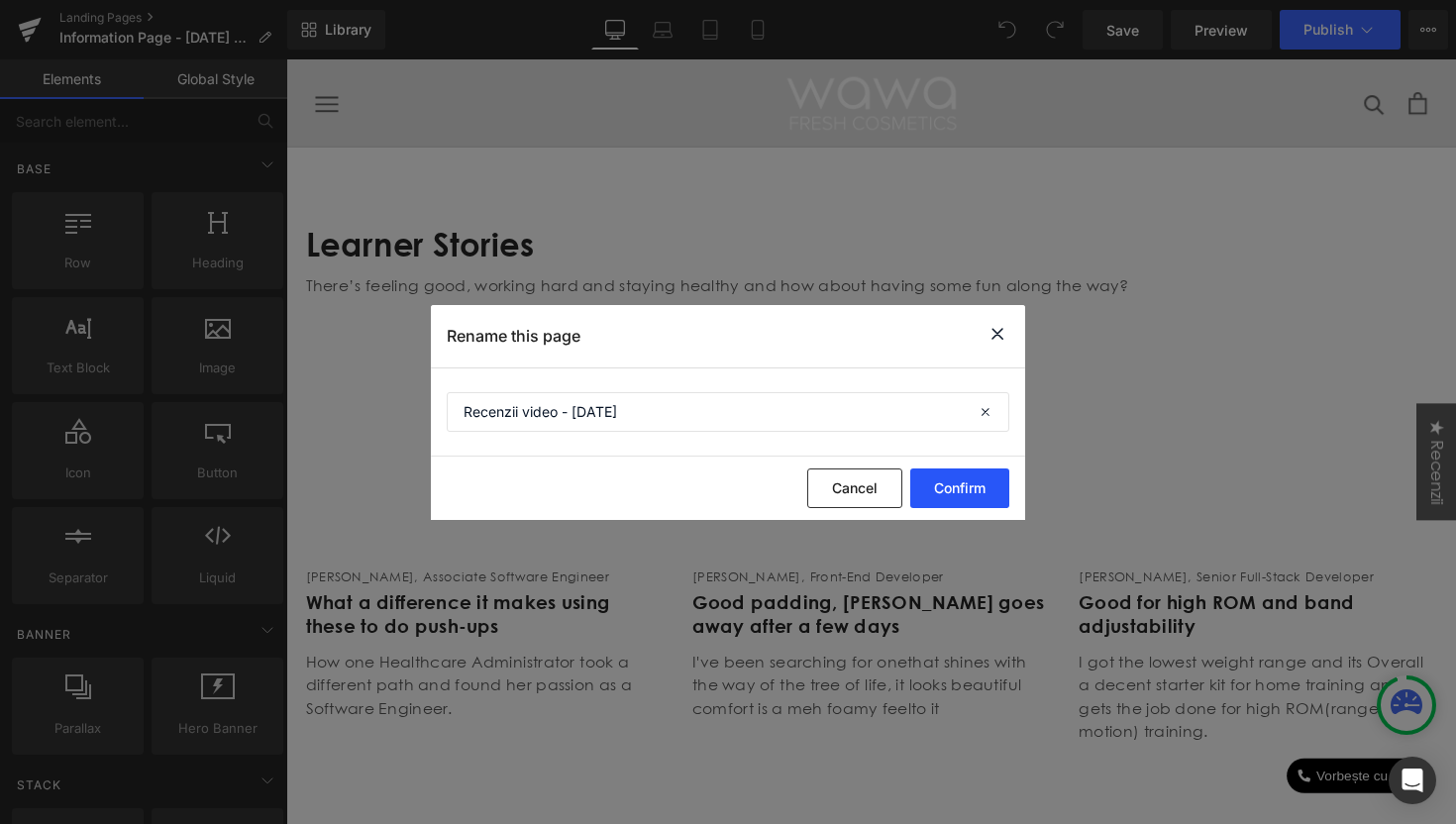 click on "Confirm" at bounding box center (960, 488) 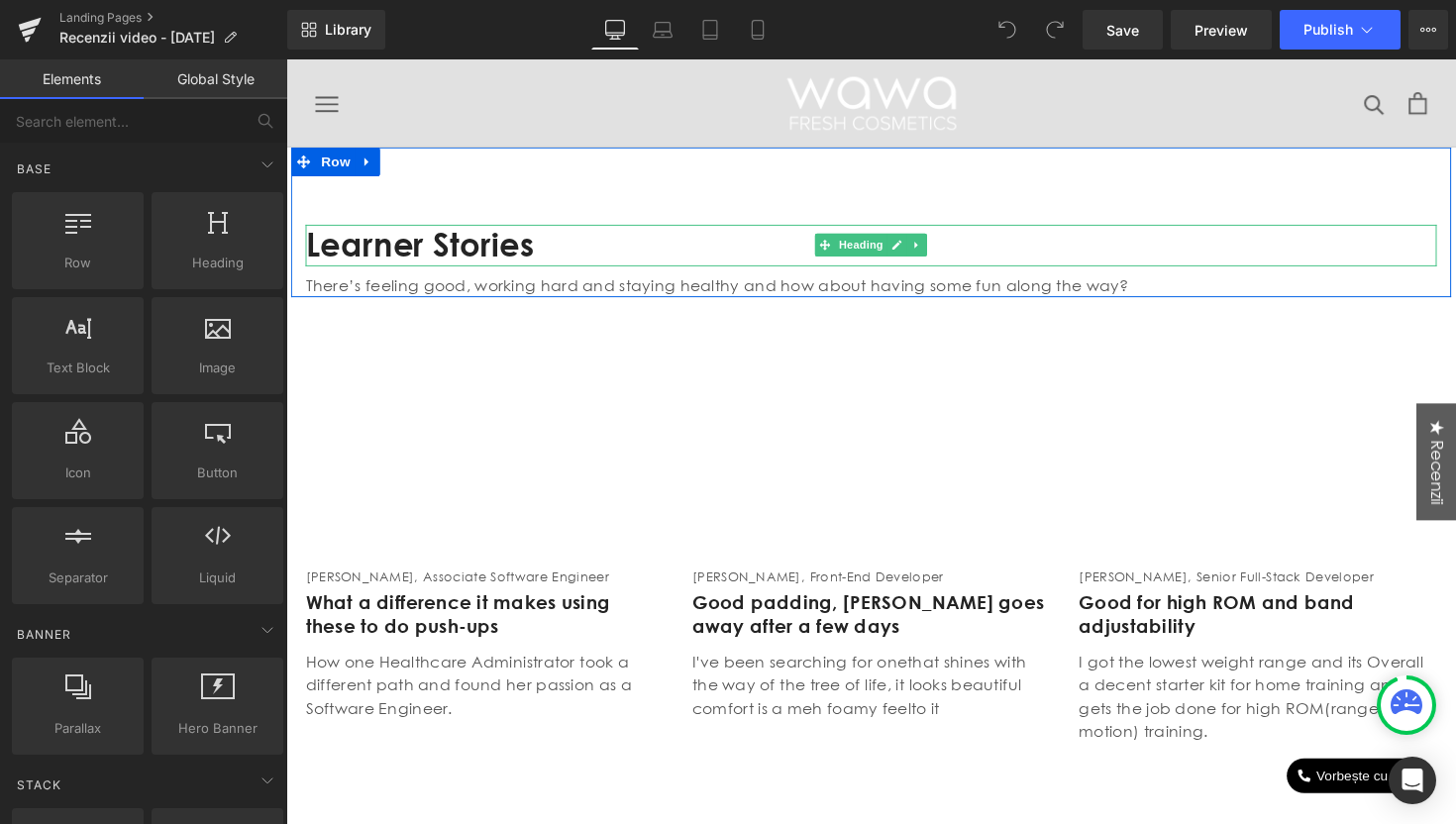 click on "Learner Stories" at bounding box center [885, 250] 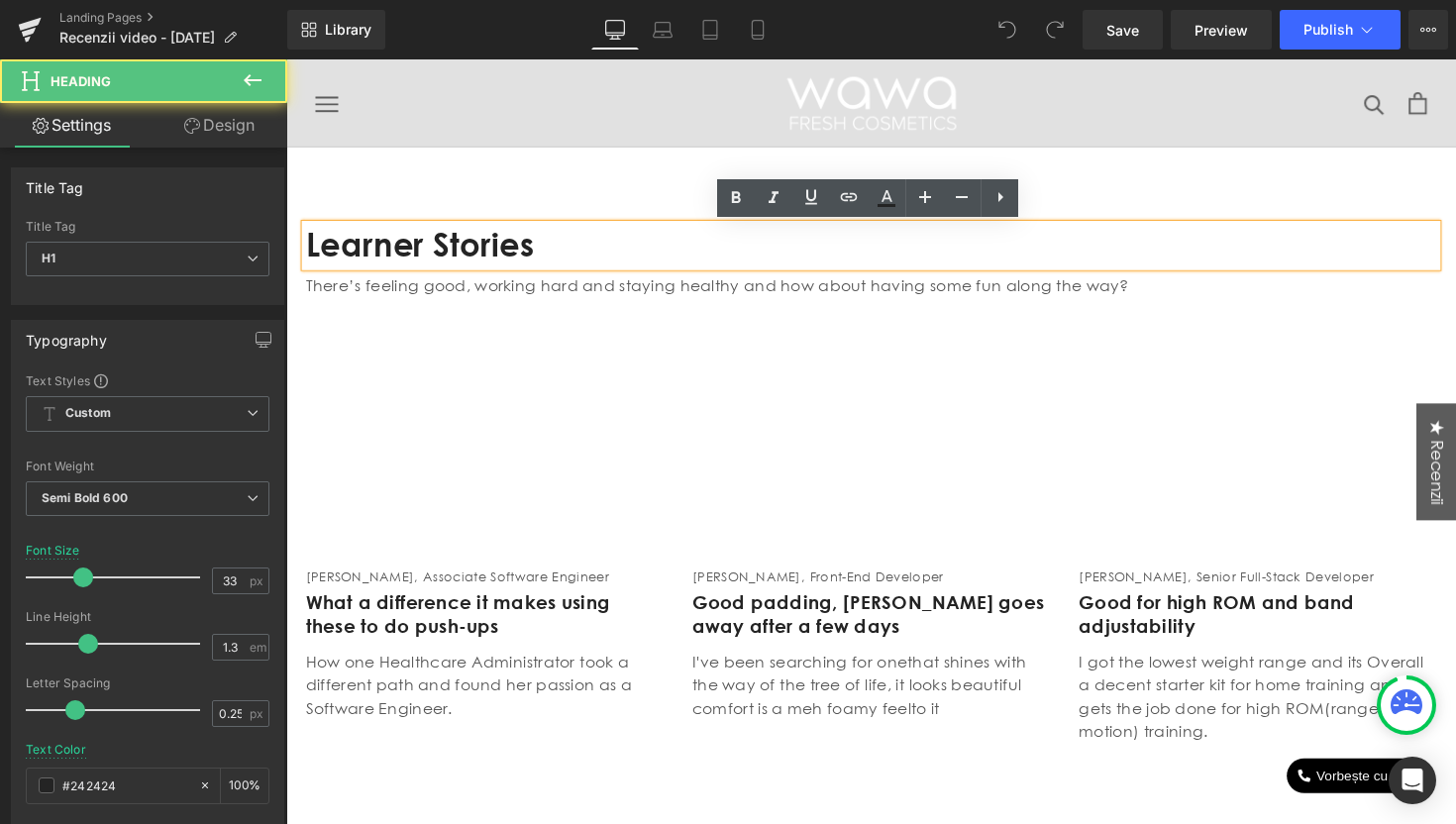 click on "Learner Stories" at bounding box center (885, 250) 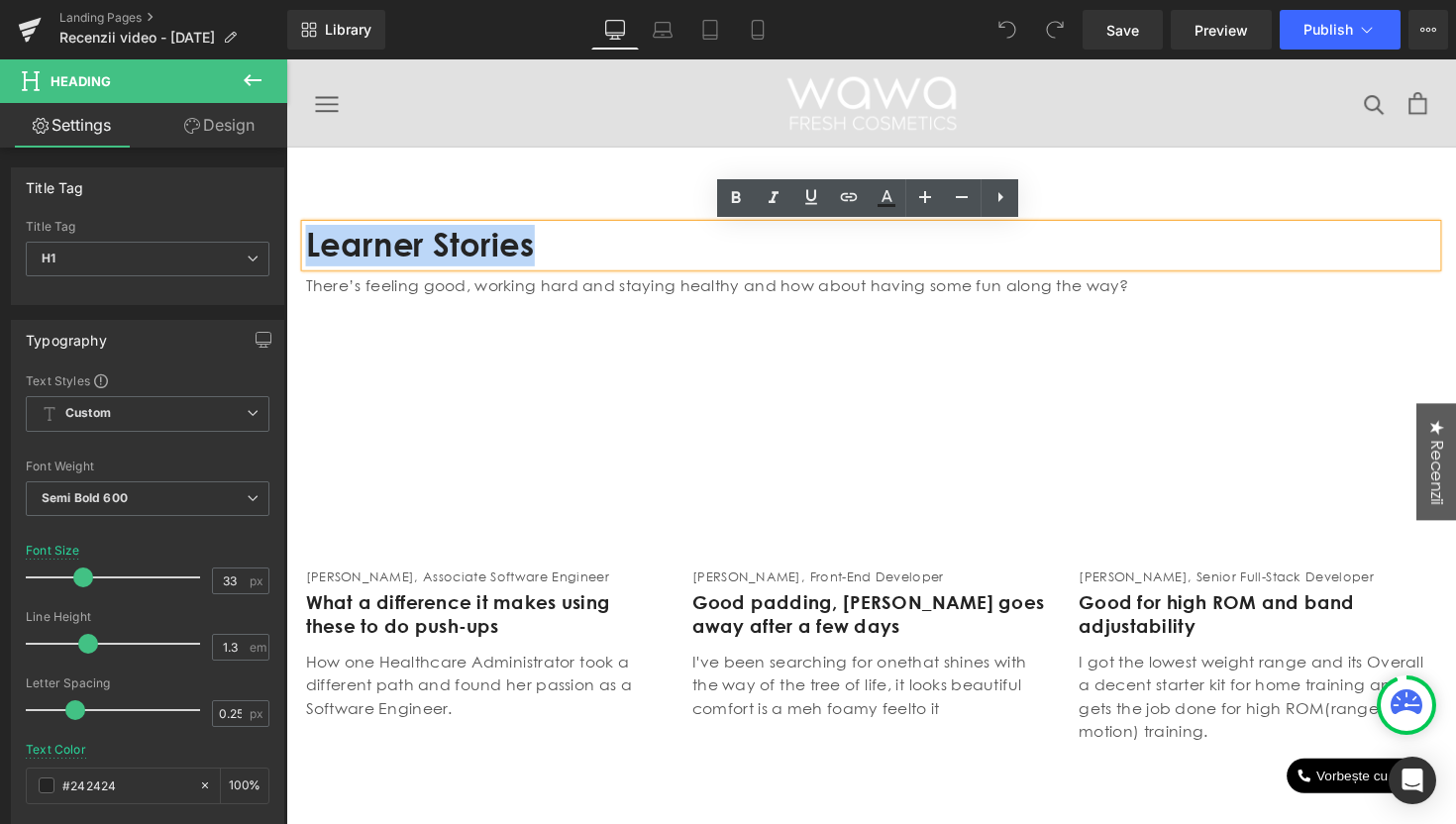 drag, startPoint x: 541, startPoint y: 252, endPoint x: 322, endPoint y: 253, distance: 219.00228 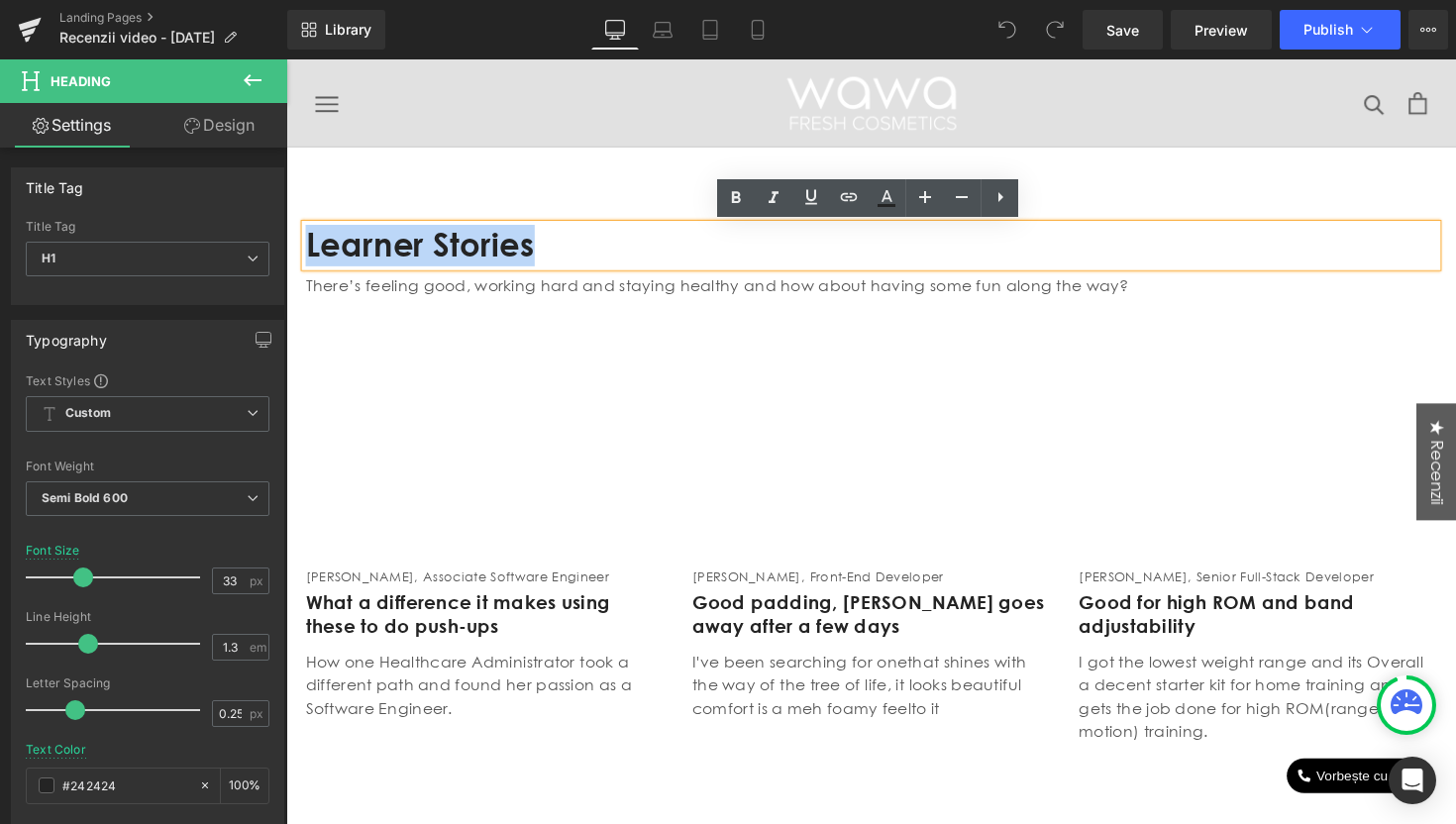 click on "Learner Stories" at bounding box center (885, 250) 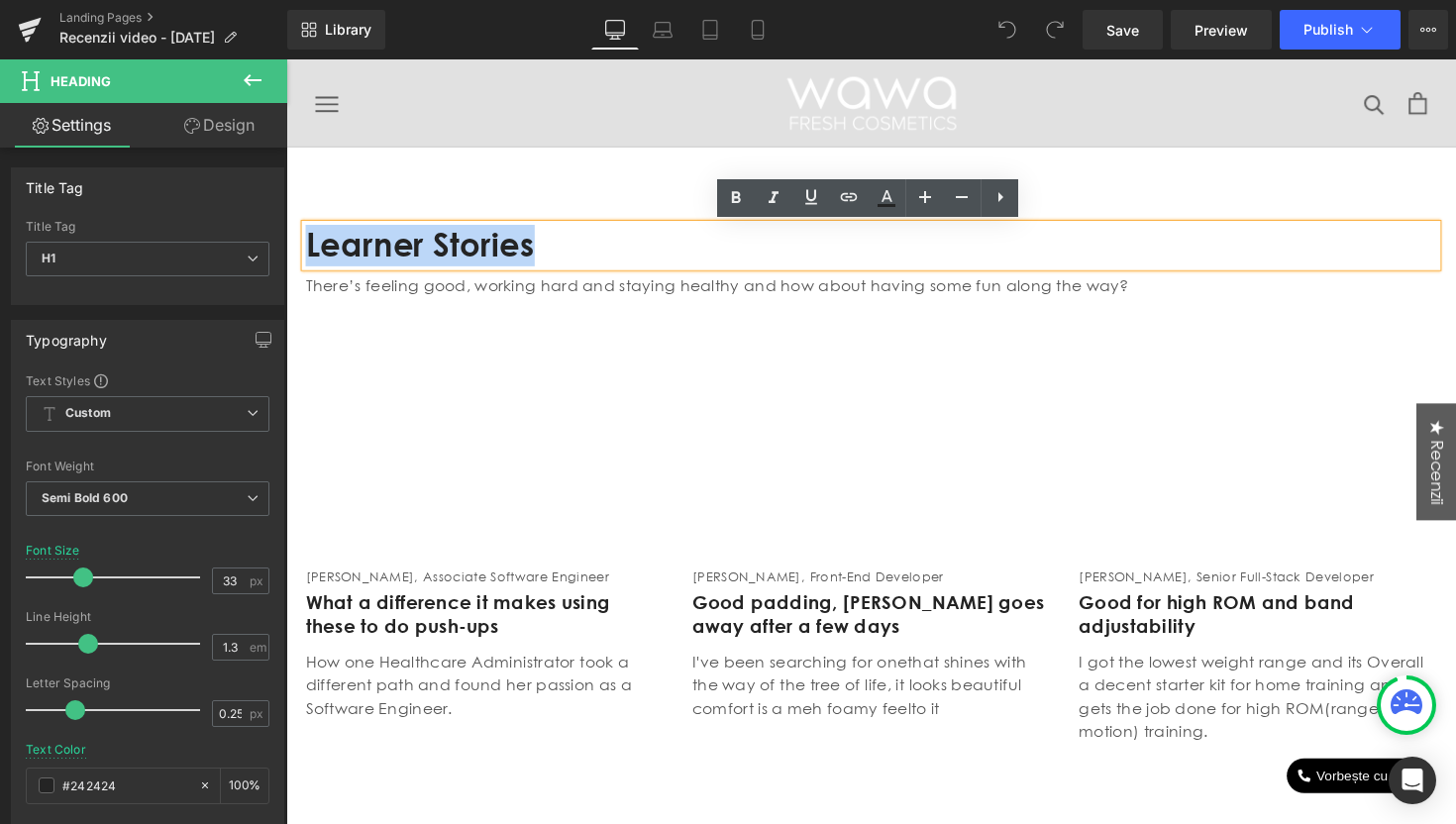 paste 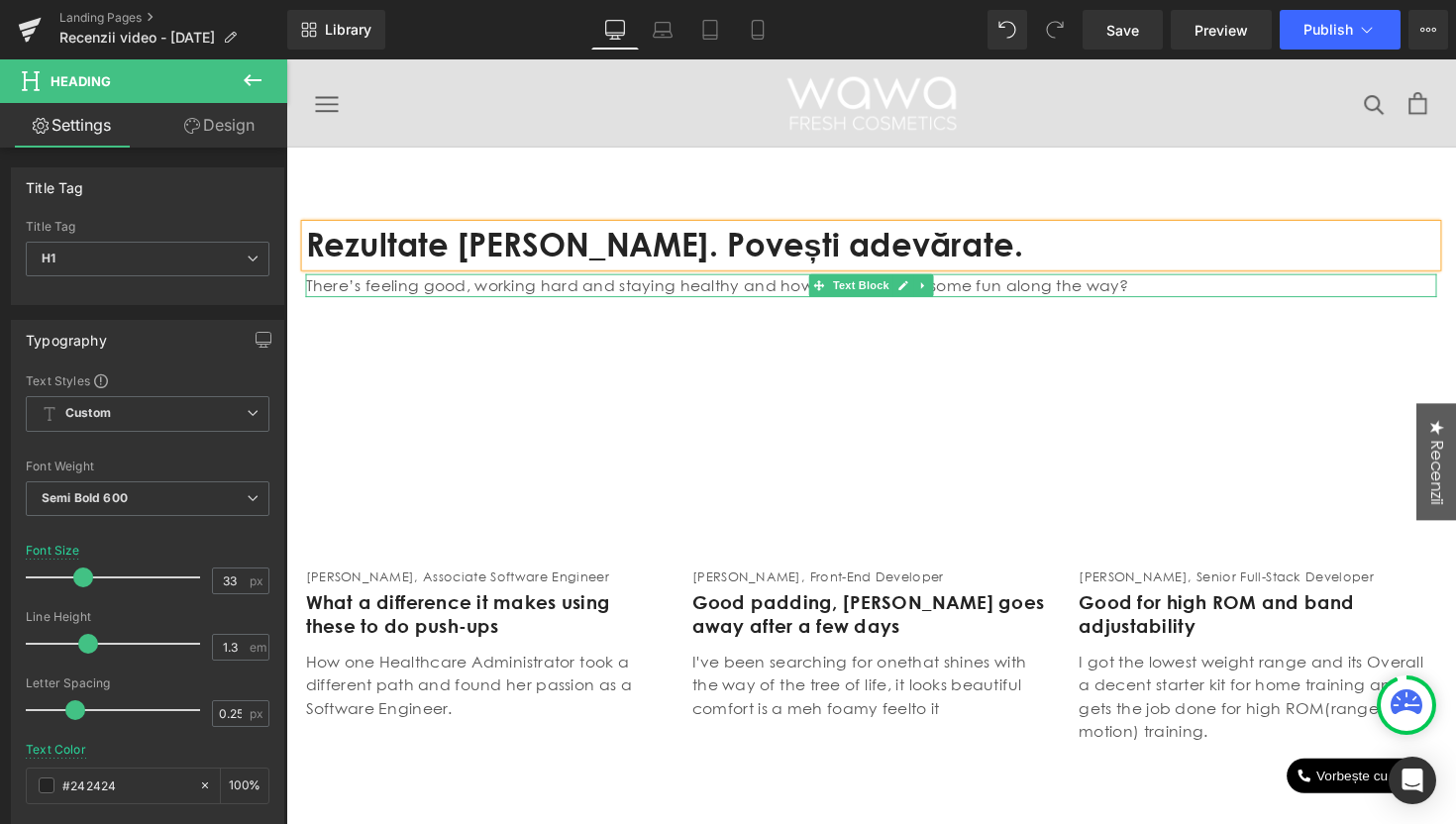 click on "There’s feeling good, working hard and staying healthy and how about having some fun along the way?" at bounding box center (885, 291) 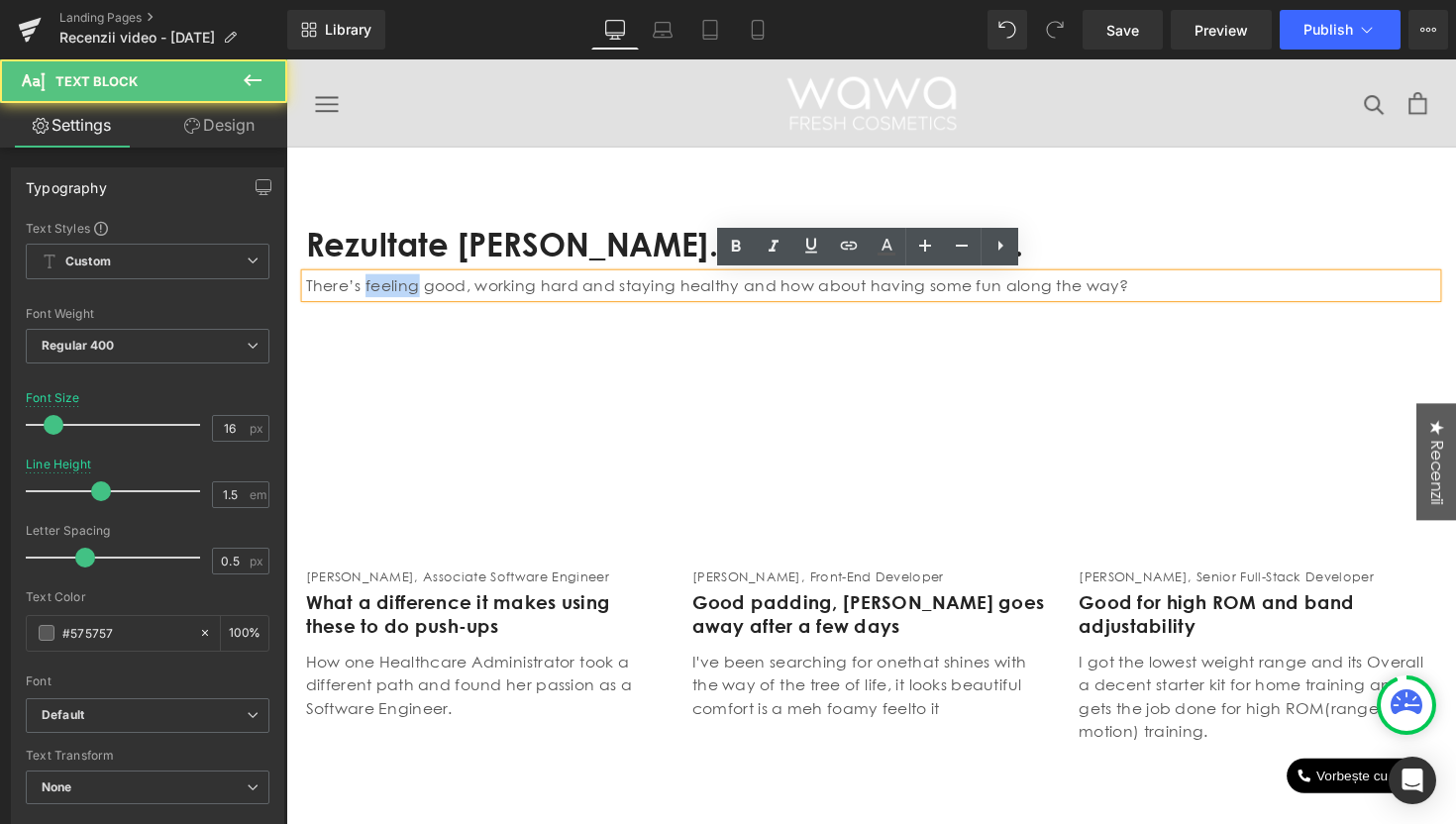 click on "There’s feeling good, working hard and staying healthy and how about having some fun along the way?" at bounding box center [885, 291] 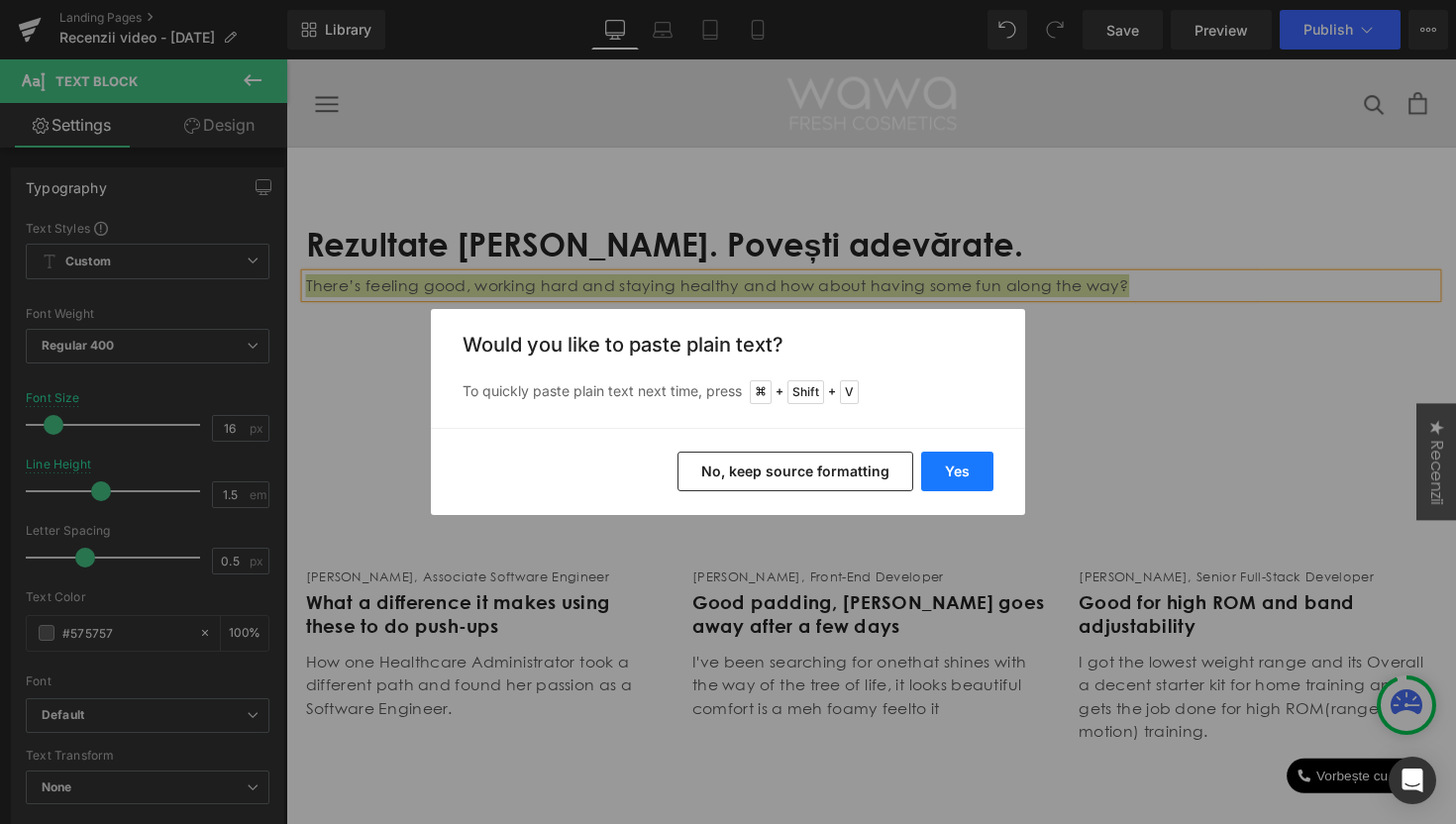 click on "Yes" at bounding box center [957, 471] 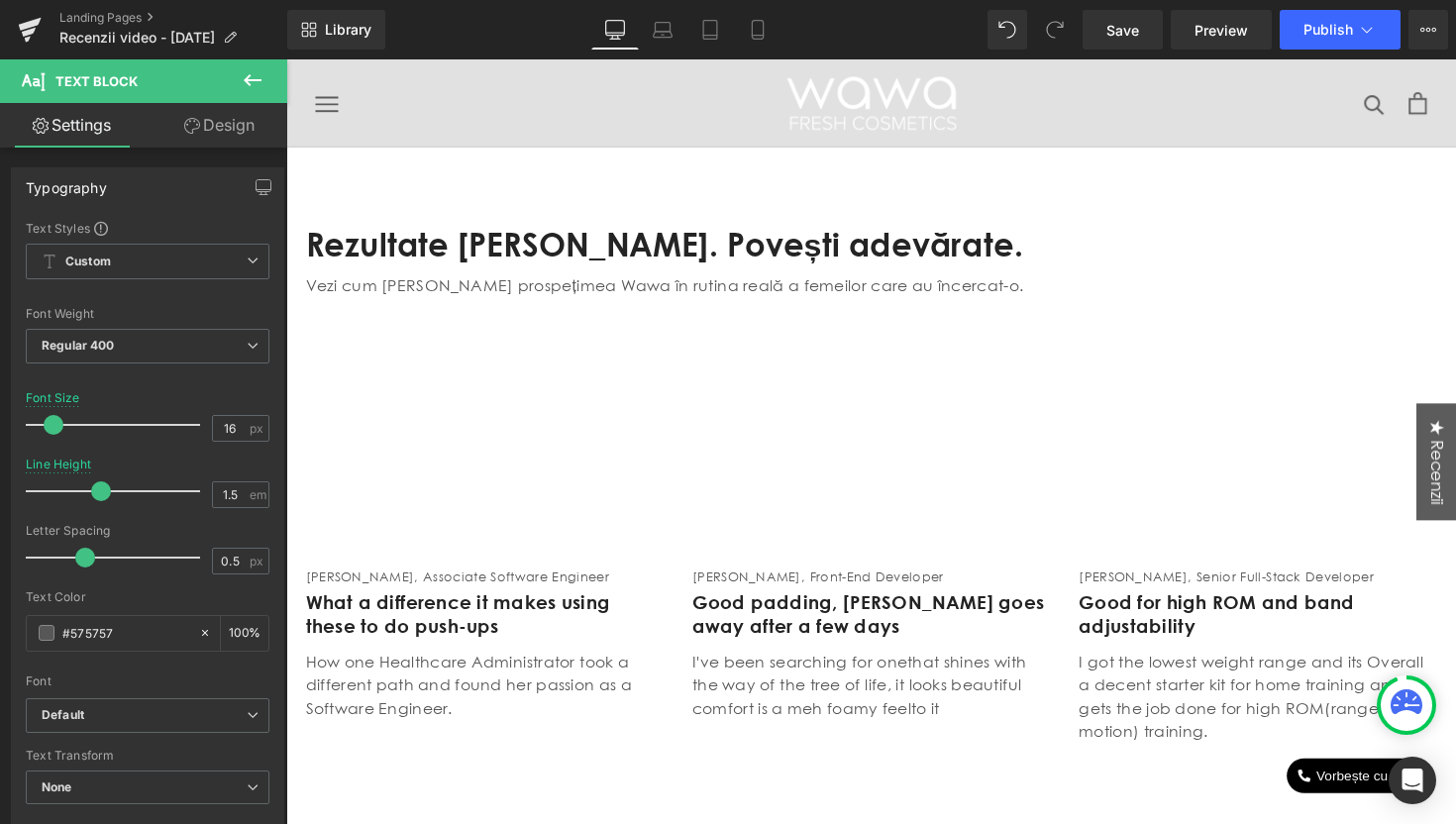 click on "80px" at bounding box center (286, 59) 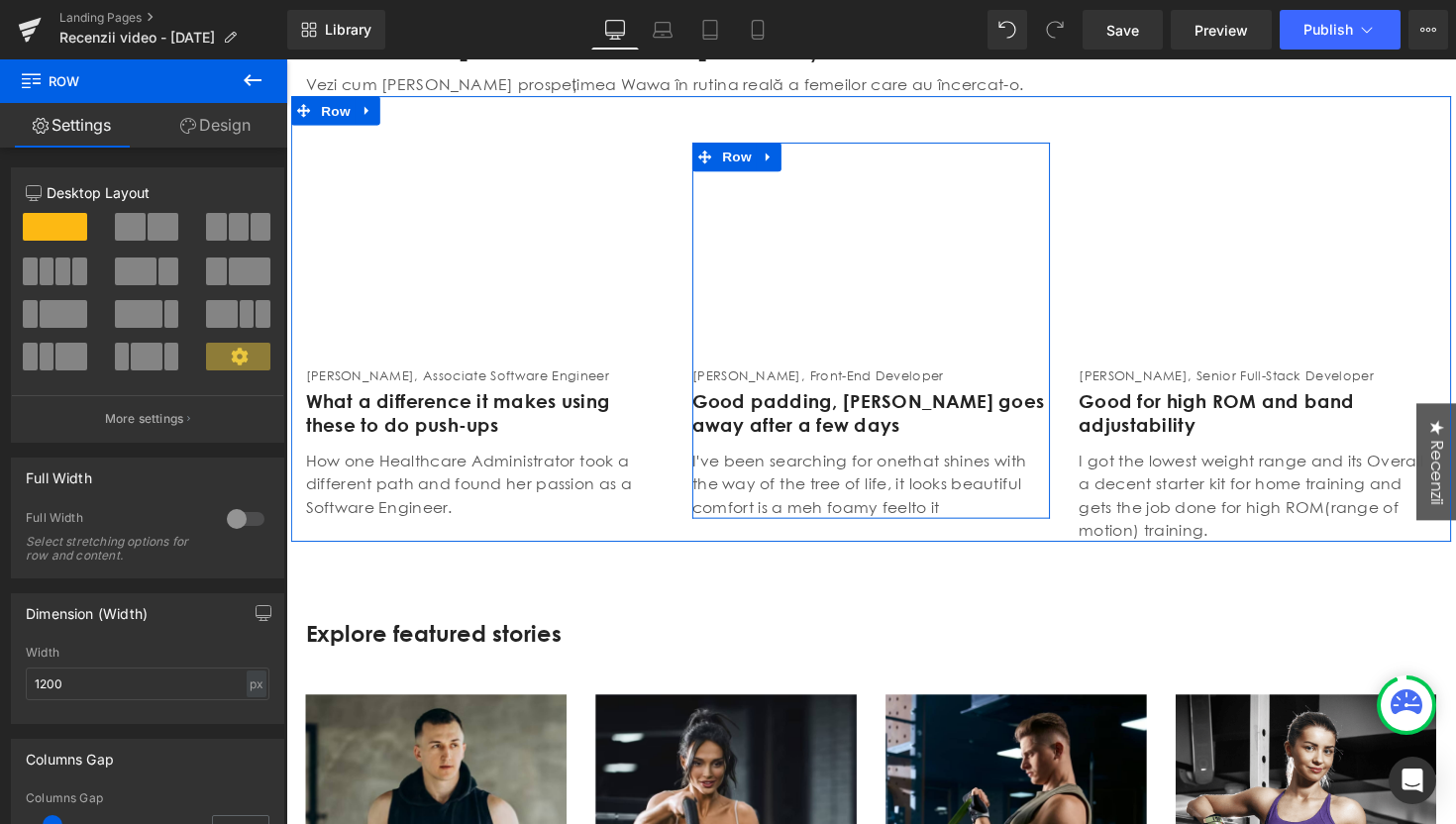 scroll, scrollTop: 209, scrollLeft: 0, axis: vertical 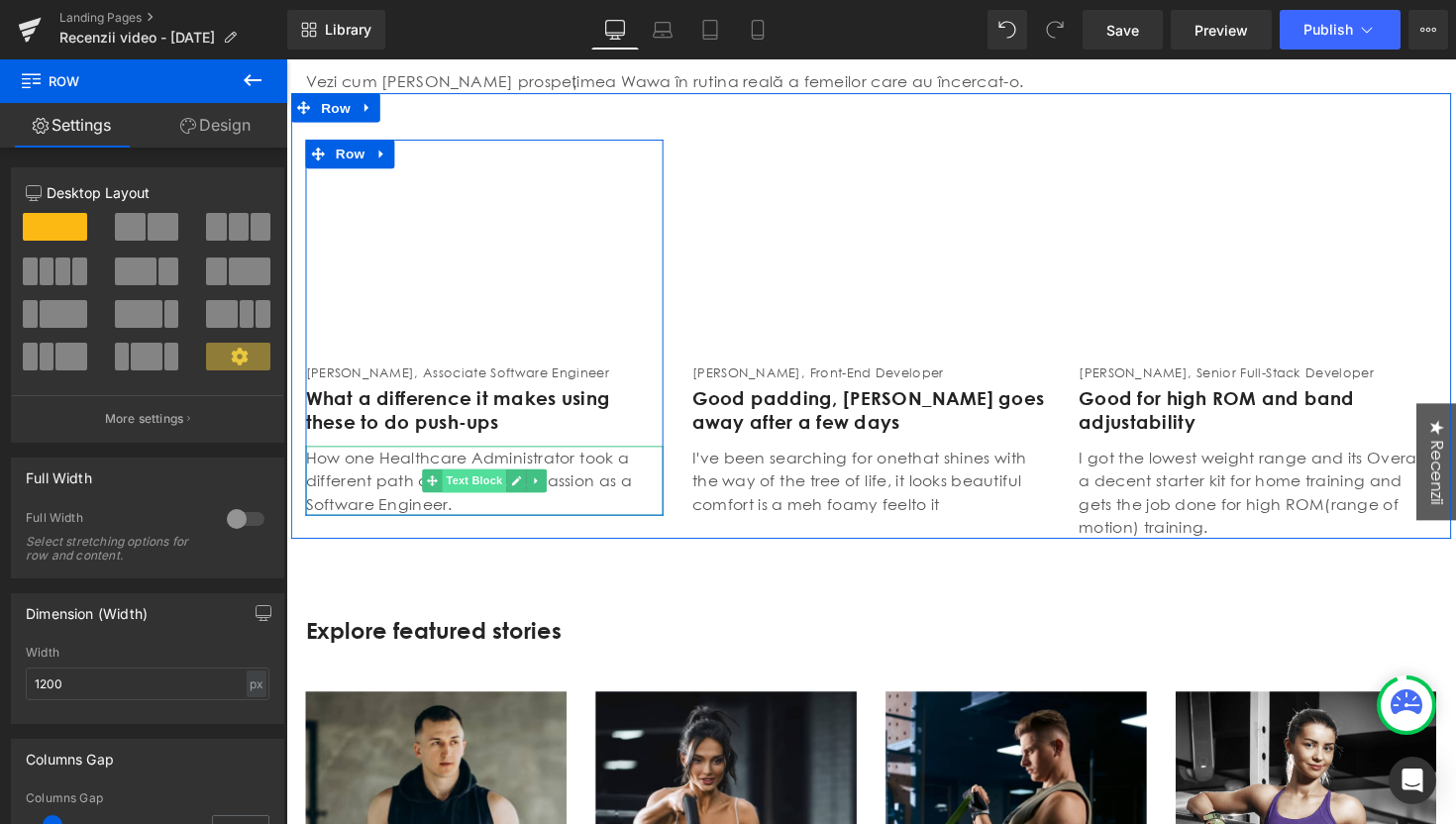 click on "Text Block" at bounding box center (478, 491) 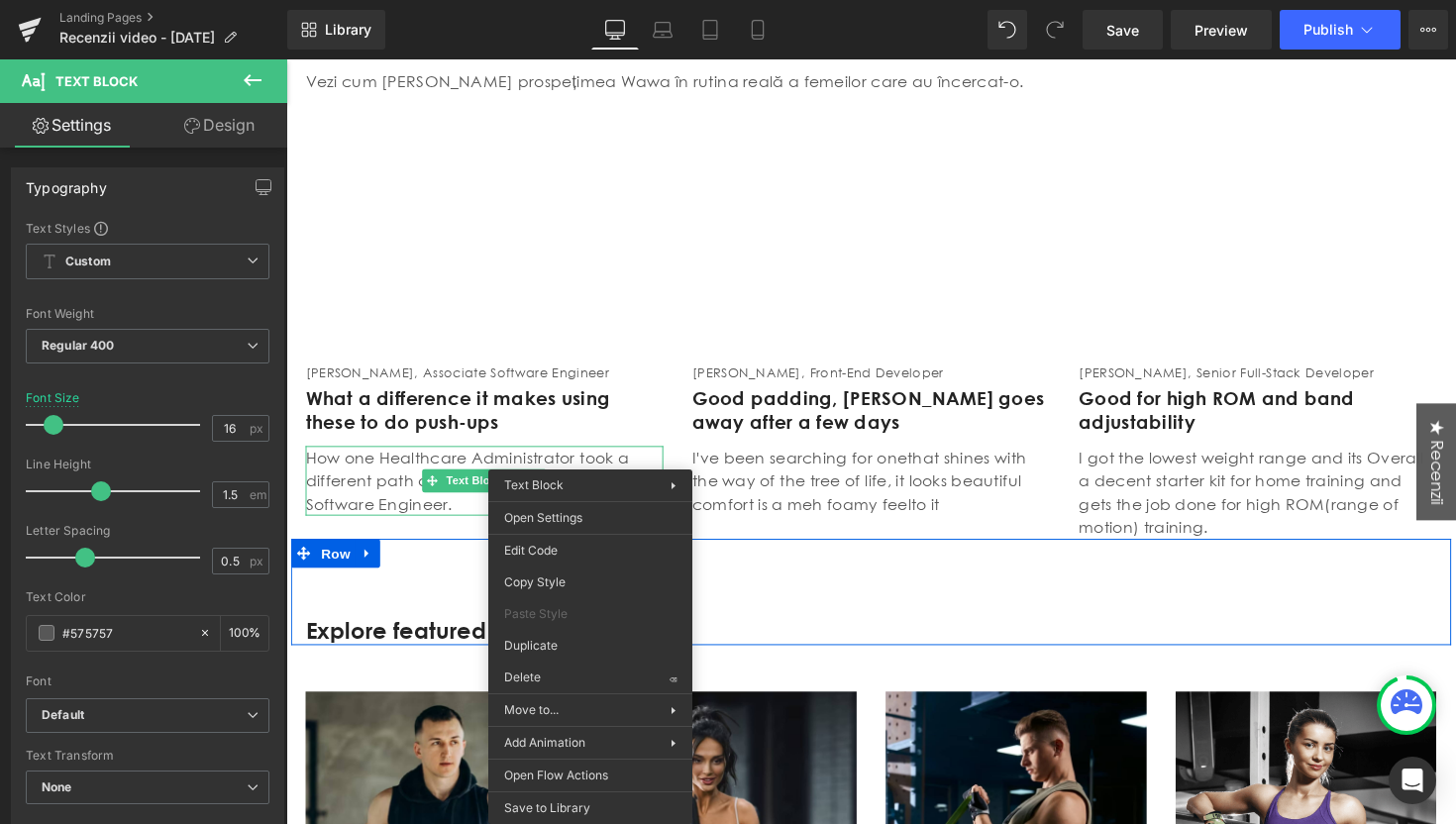 click on "Youtube         [PERSON_NAME], Associate Software Engineer Text Block         What a difference it makes using these to do push-ups Heading         How one Healthcare Administrator took a different path and found her passion as a Software Engineer. Text Block         Row
Youtube         [PERSON_NAME], Front-End Developer Text Block         Good padding, smell goes away after a few days Heading         I've been searching for one  that shines with the way of the tree of life, it looks beautiful comfort is a meh foamy feel  to it Text Block         Row
Youtube         [PERSON_NAME], Senior Full-Stack Developer Text Block         Good for high ROM and band adjustability Heading         I got the lowest weight range and its Overall a decent starter kit for home training and gets the job done for high ROM(range of motion) training. Text Block         Row         Row" at bounding box center [885, 322] 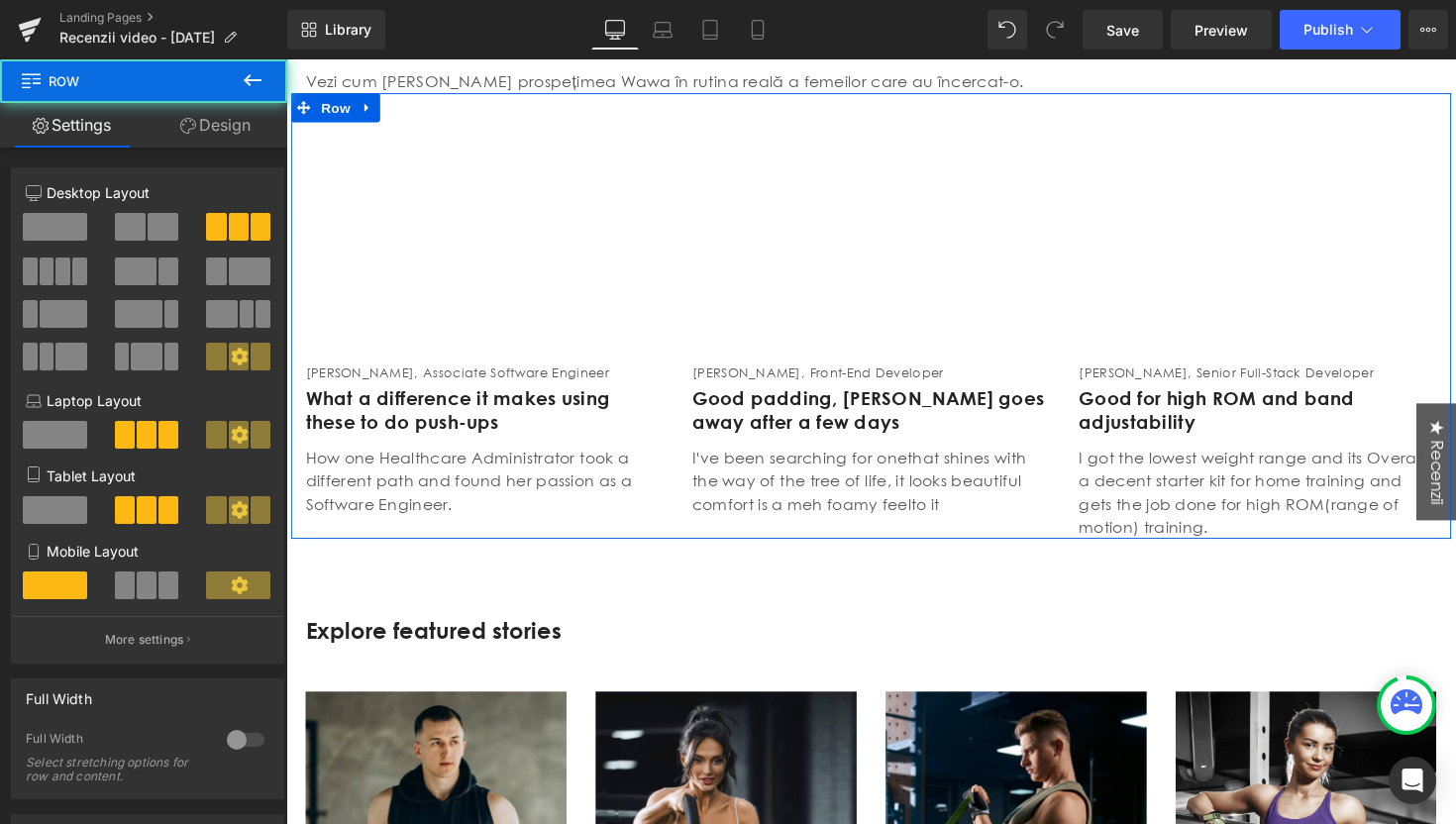 click on "Youtube         [PERSON_NAME], Associate Software Engineer Text Block         What a difference it makes using these to do push-ups Heading         How one Healthcare Administrator took a different path and found her passion as a Software Engineer. Text Block         Row" at bounding box center (489, 334) 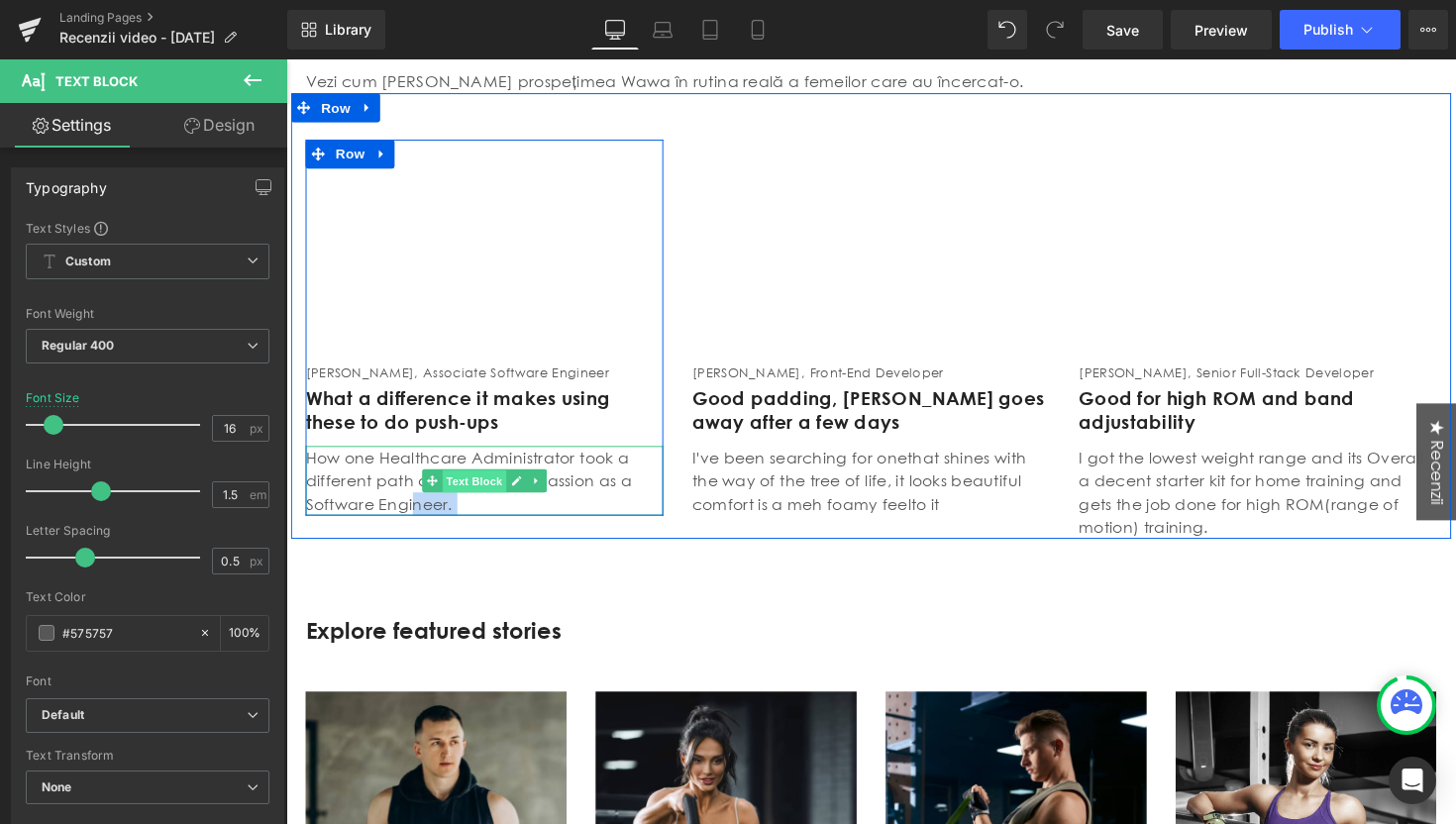 click on "Text Block" at bounding box center [478, 492] 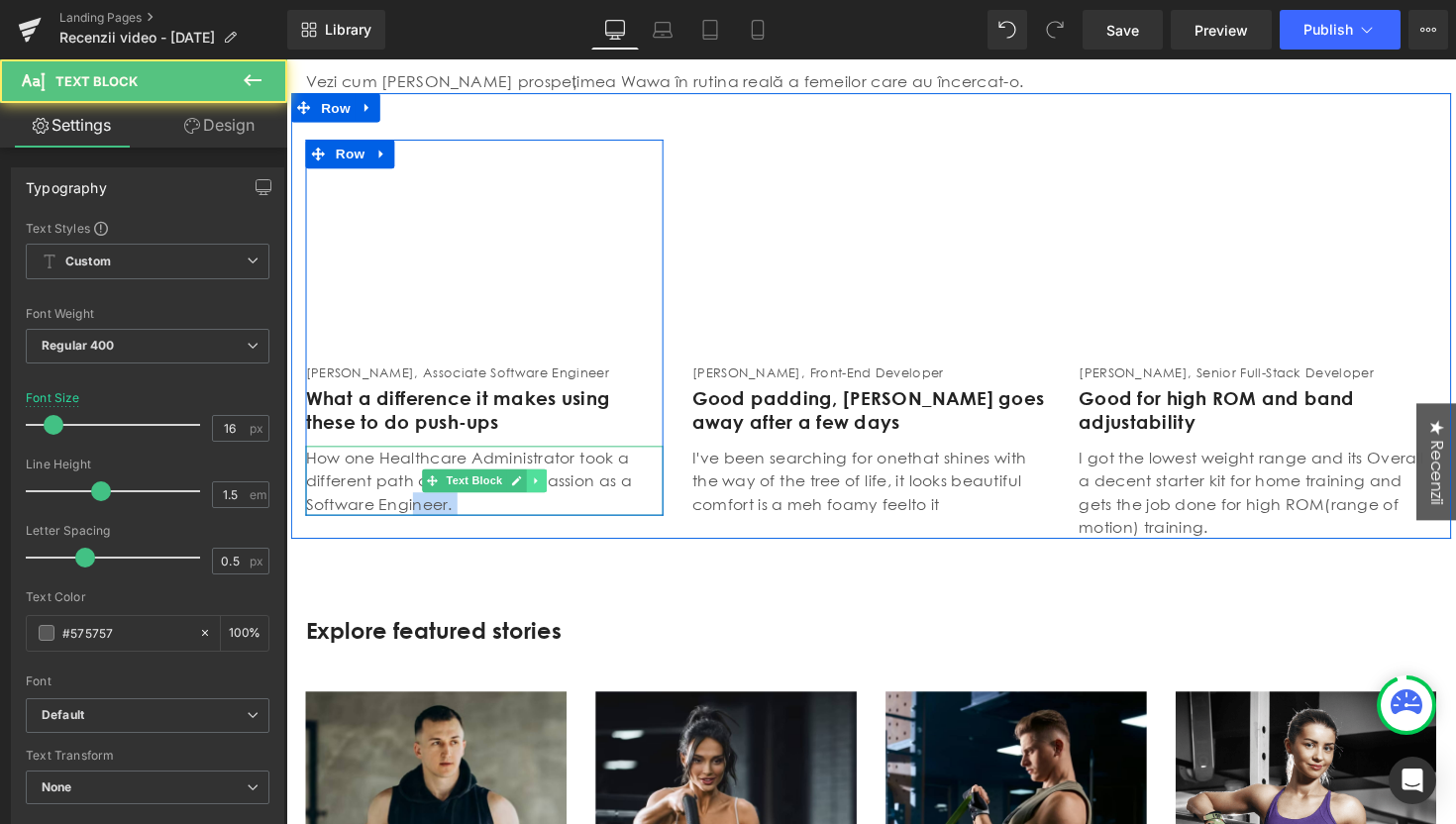click 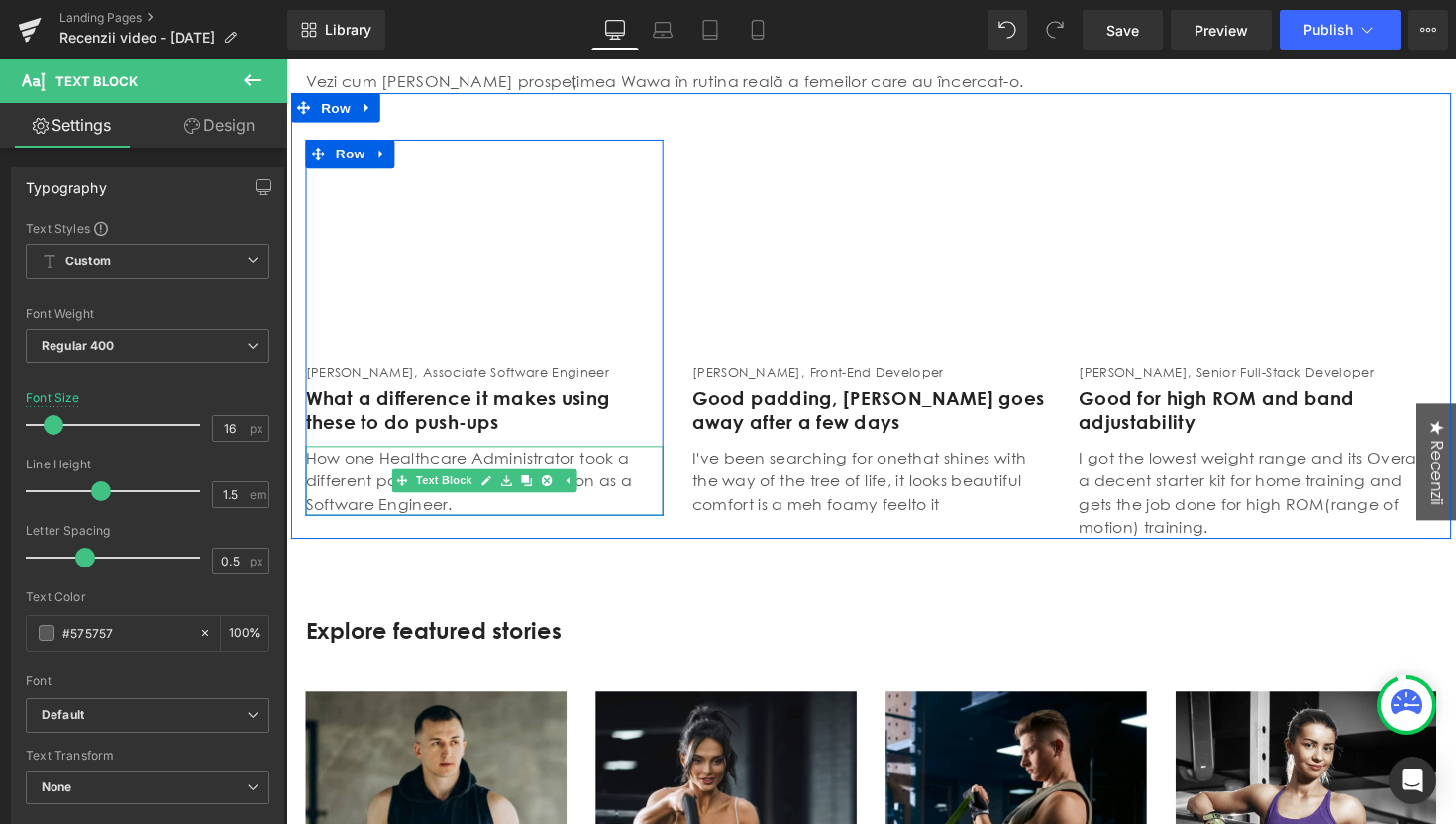 click on "How one Healthcare Administrator took a different path and found her passion as a Software Engineer." at bounding box center [489, 491] 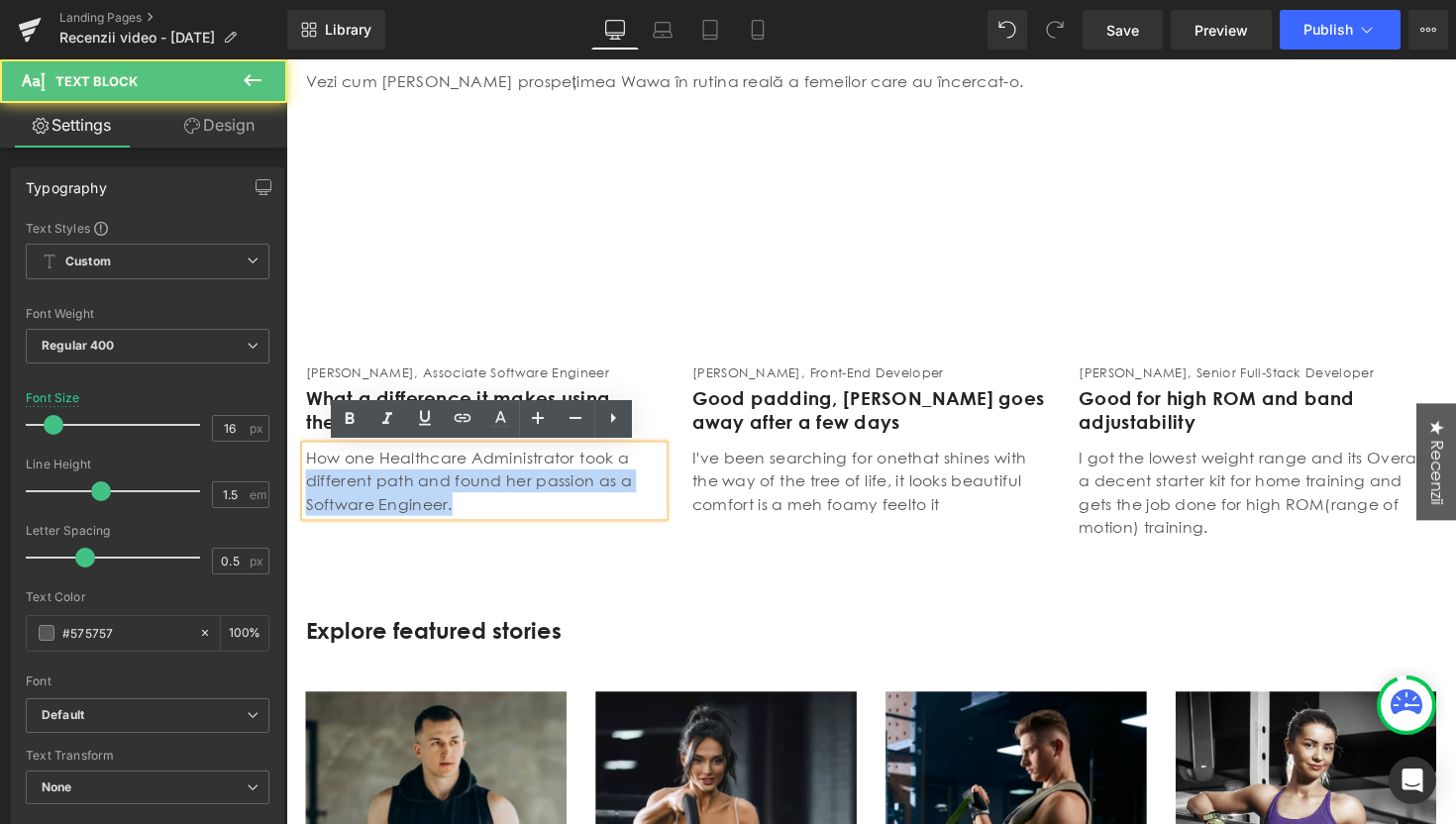 drag, startPoint x: 487, startPoint y: 525, endPoint x: 285, endPoint y: 482, distance: 206.52603 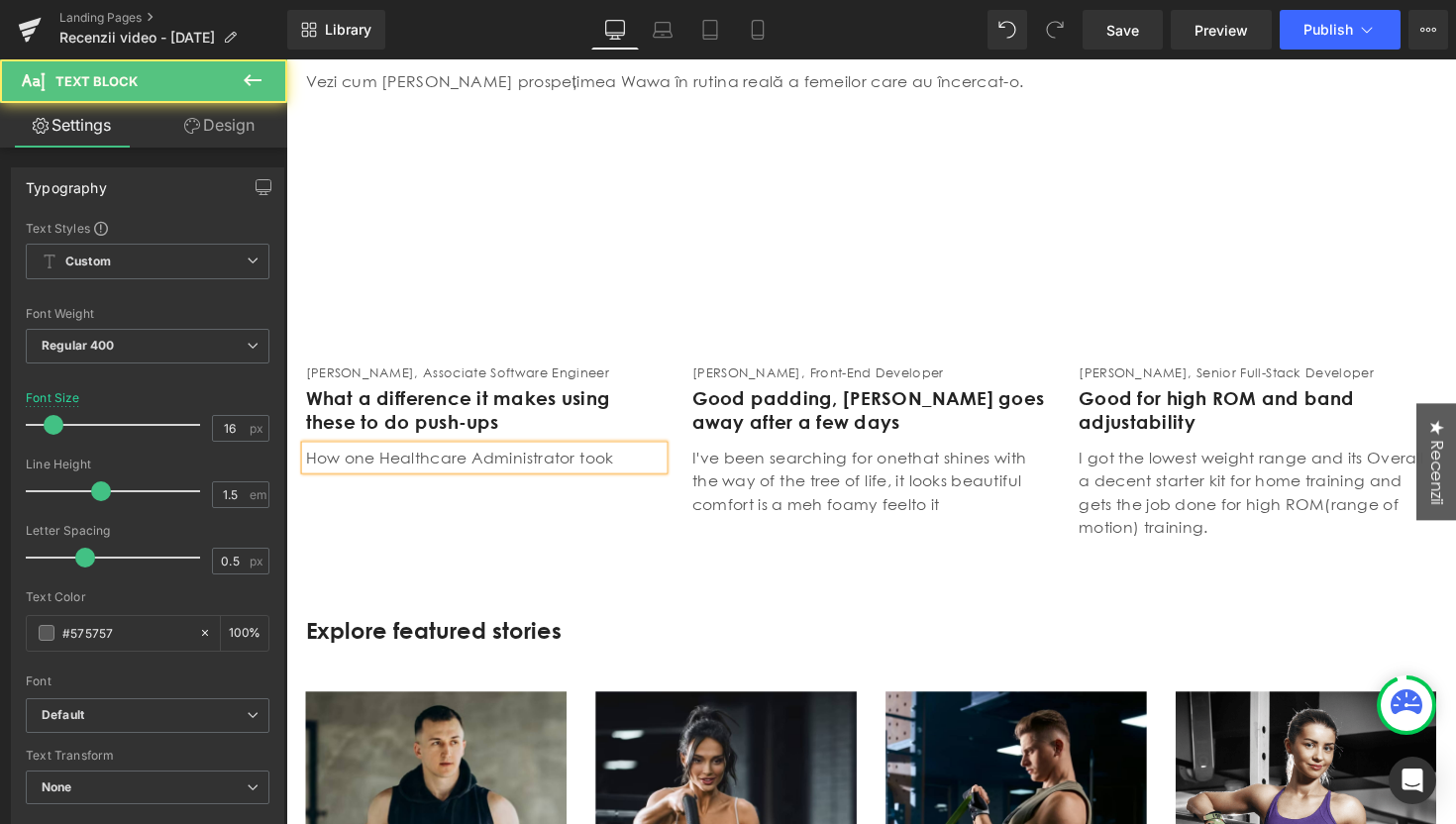 drag, startPoint x: 640, startPoint y: 464, endPoint x: 304, endPoint y: 463, distance: 336.00149 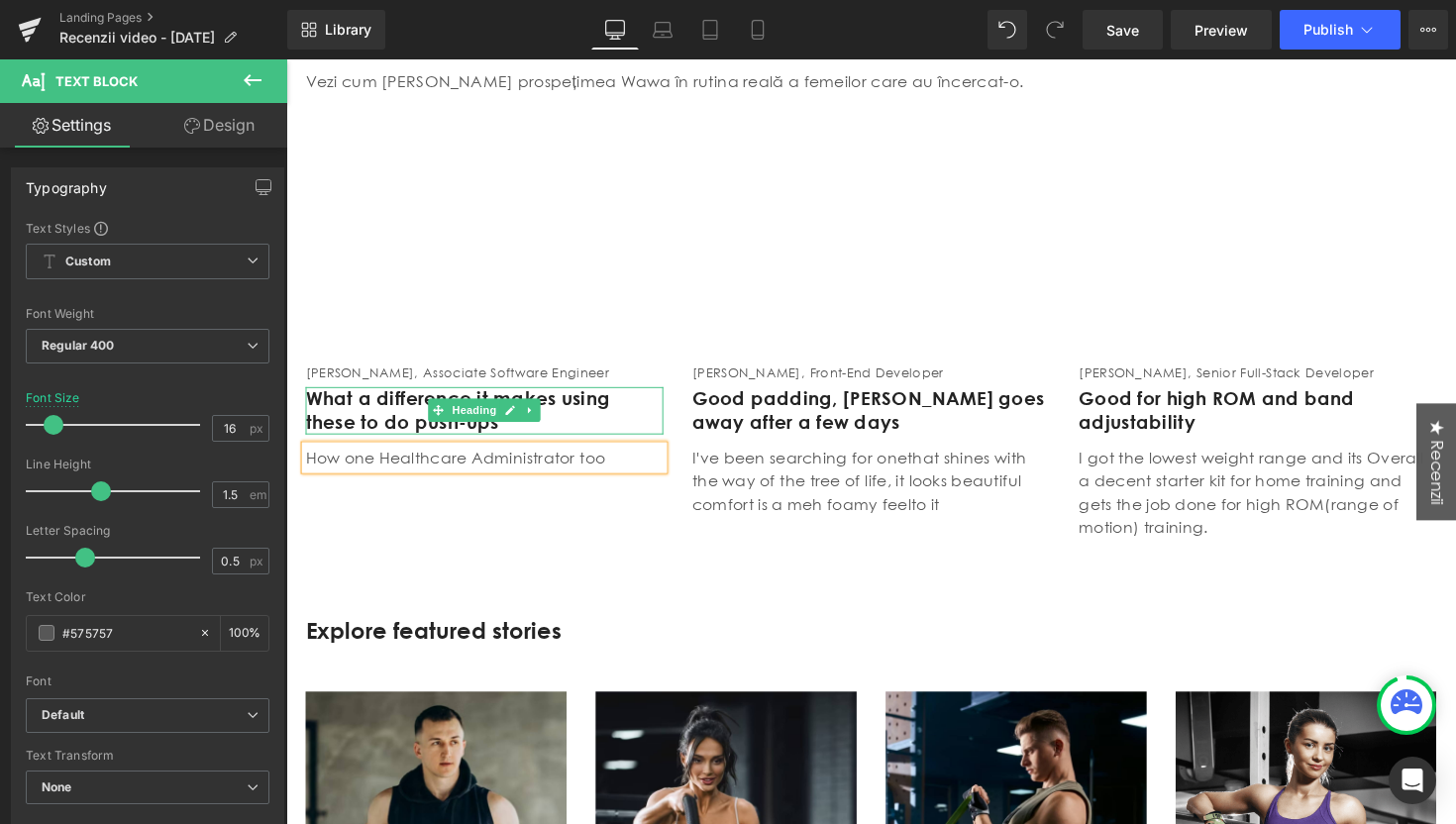 click on "What a difference it makes using these to do push-ups" at bounding box center (489, 419) 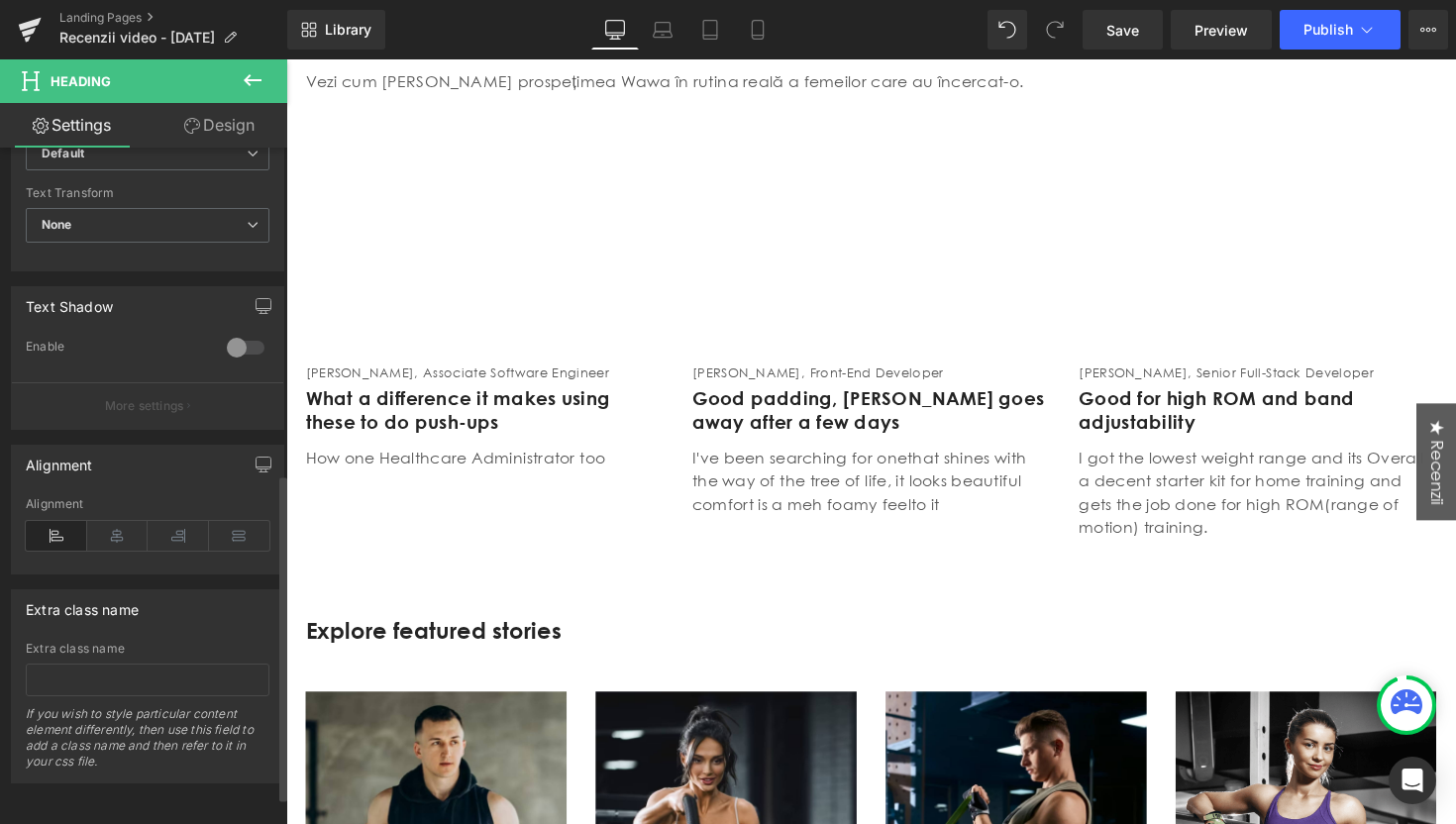 scroll, scrollTop: 0, scrollLeft: 0, axis: both 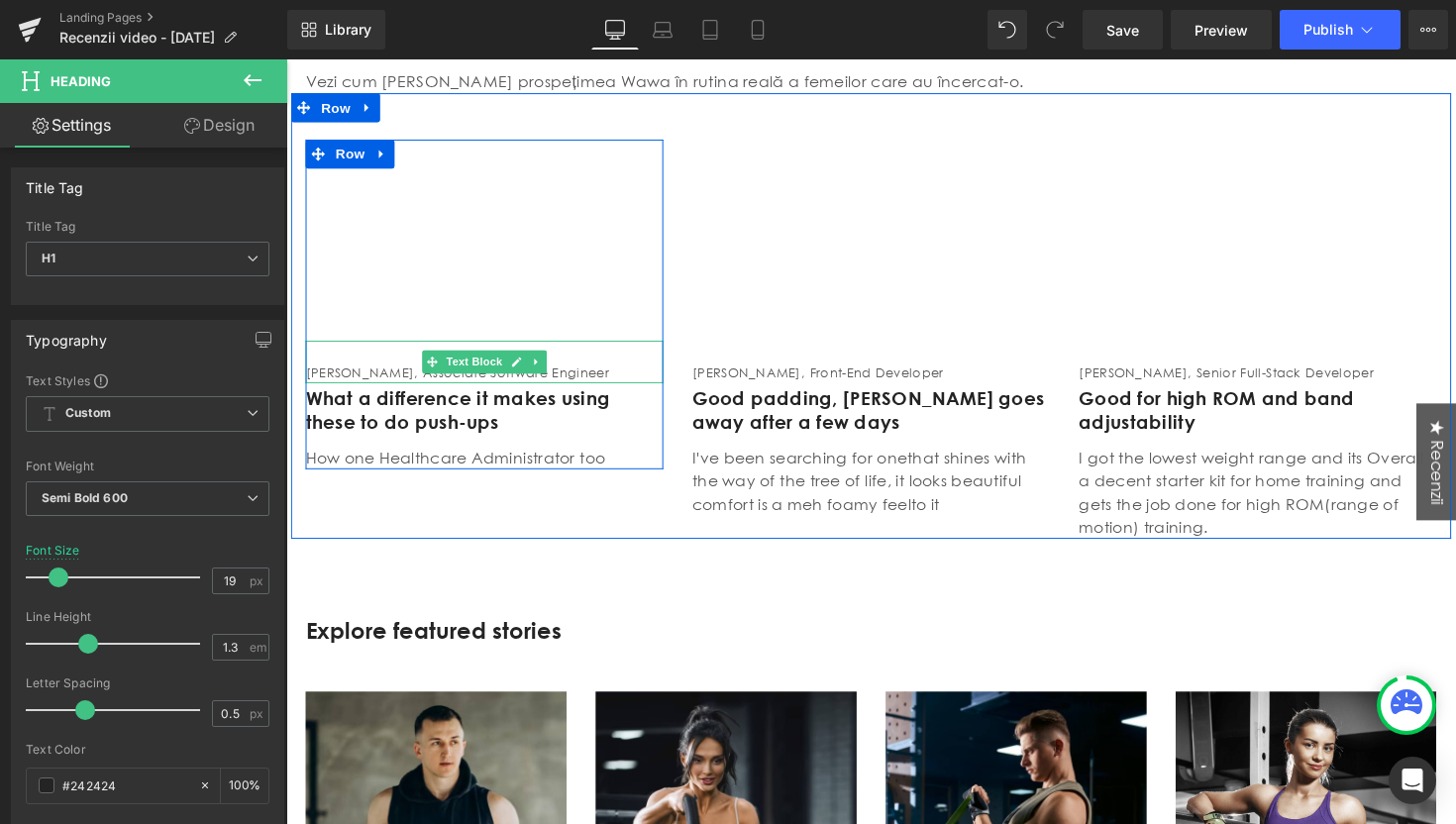 click on "Youtube         [PERSON_NAME], Associate Software Engineer Text Block         What a difference it makes using these to do push-ups Heading         How one Healthcare Administrator too Text Block" at bounding box center (489, 310) 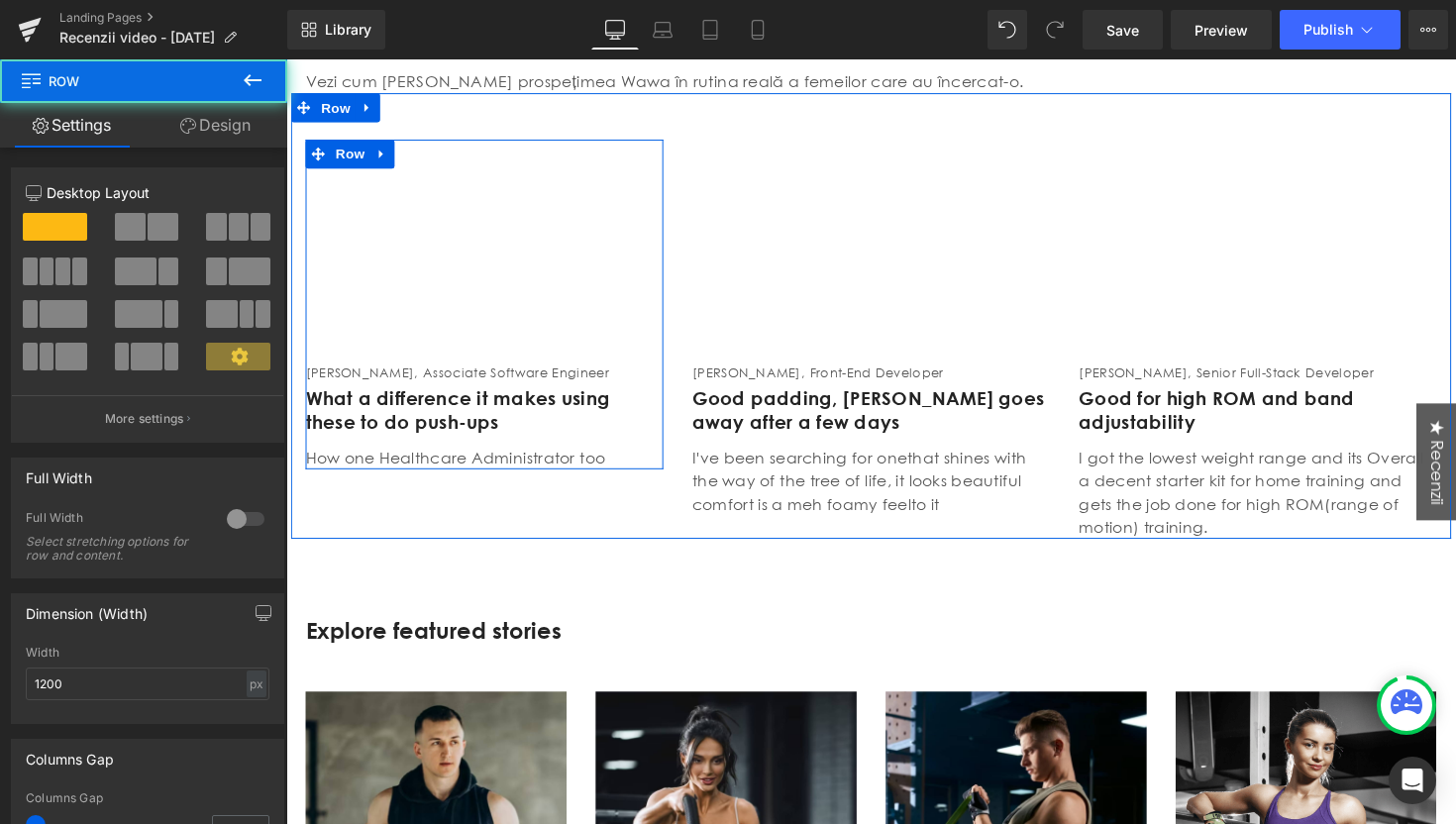 click on "[PERSON_NAME], Associate Software Engineer Text Block" at bounding box center [489, 369] 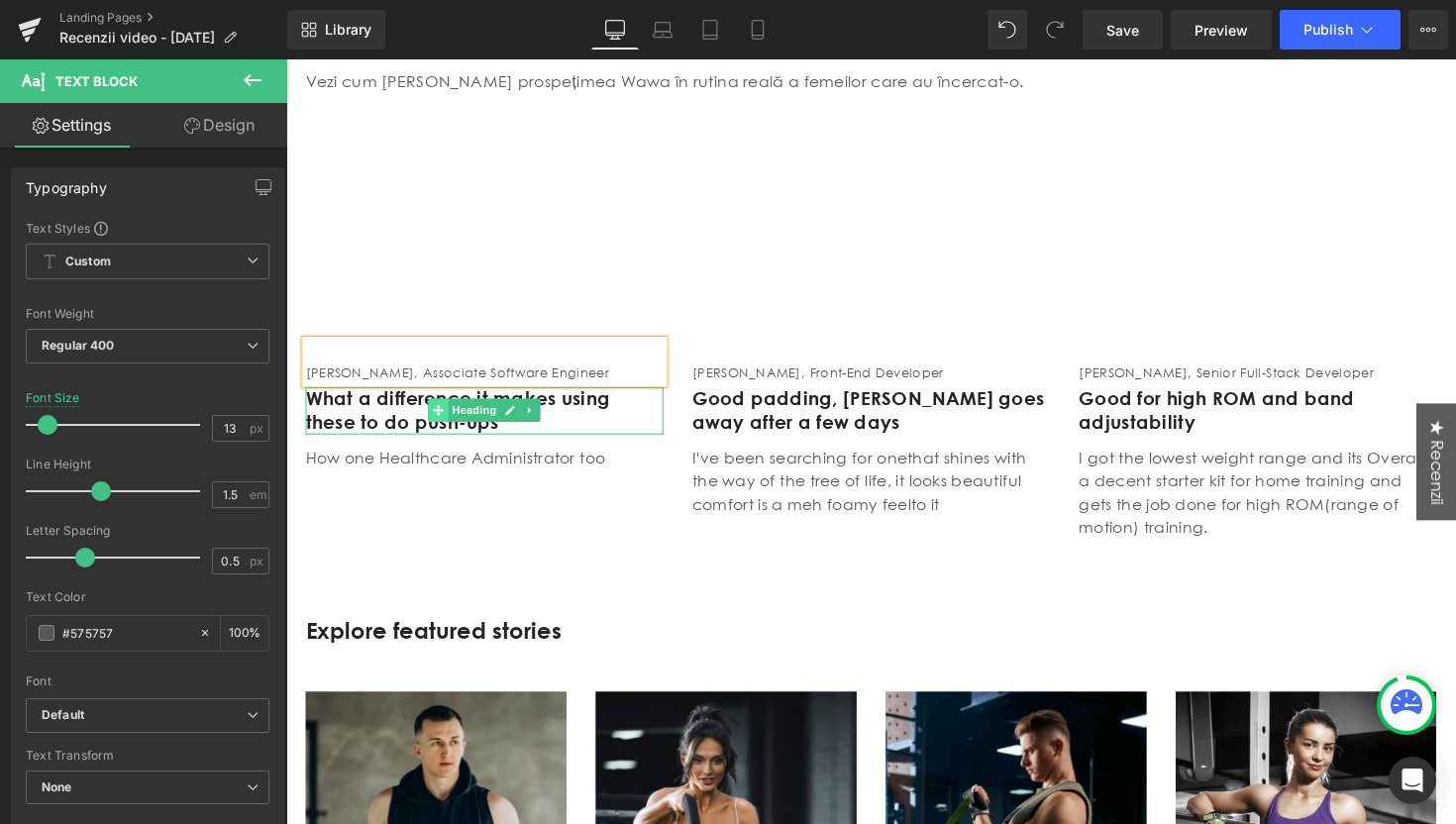 click at bounding box center [442, 419] 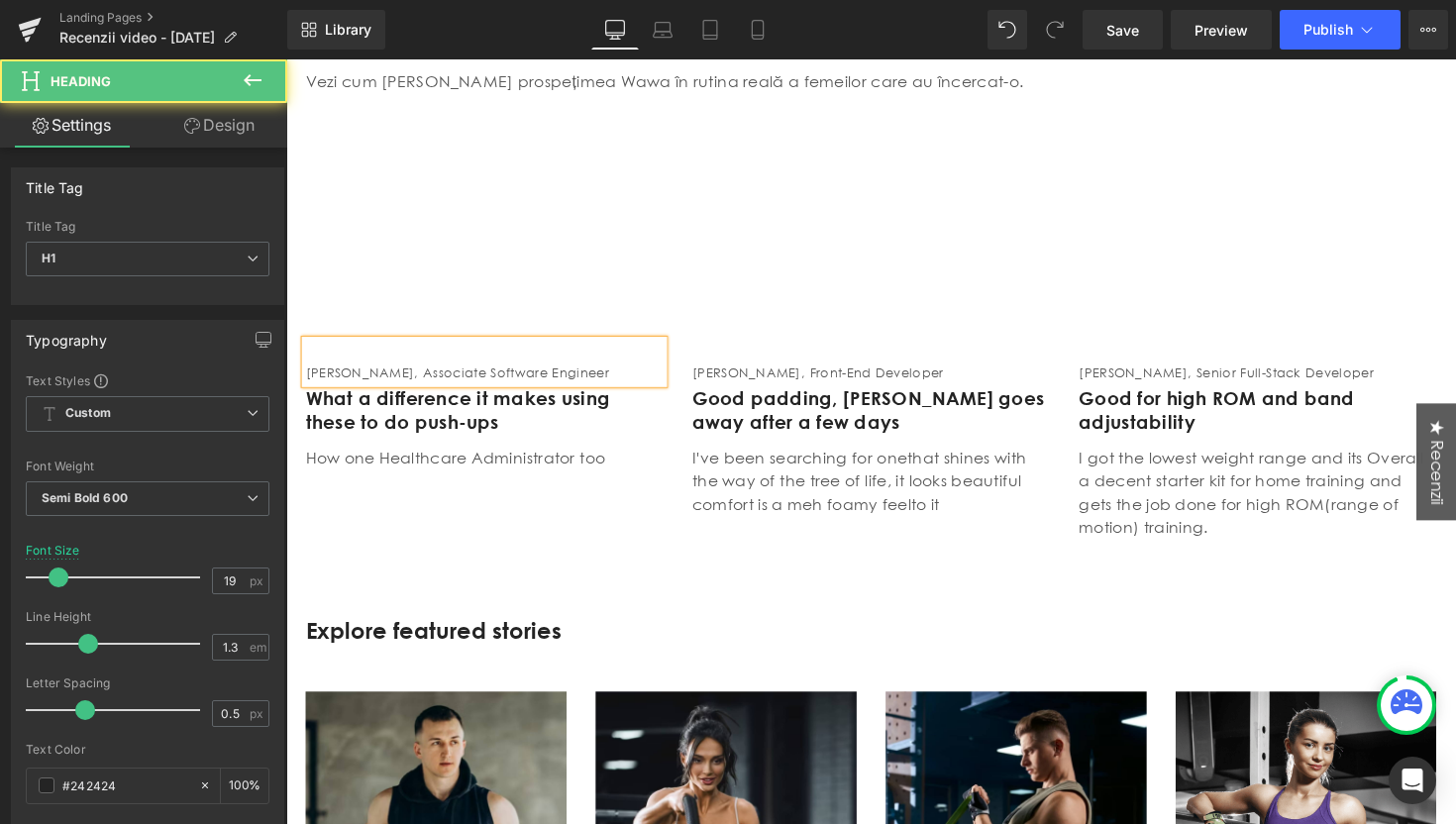 click on "[PERSON_NAME], Associate Software Engineer" at bounding box center [489, 369] 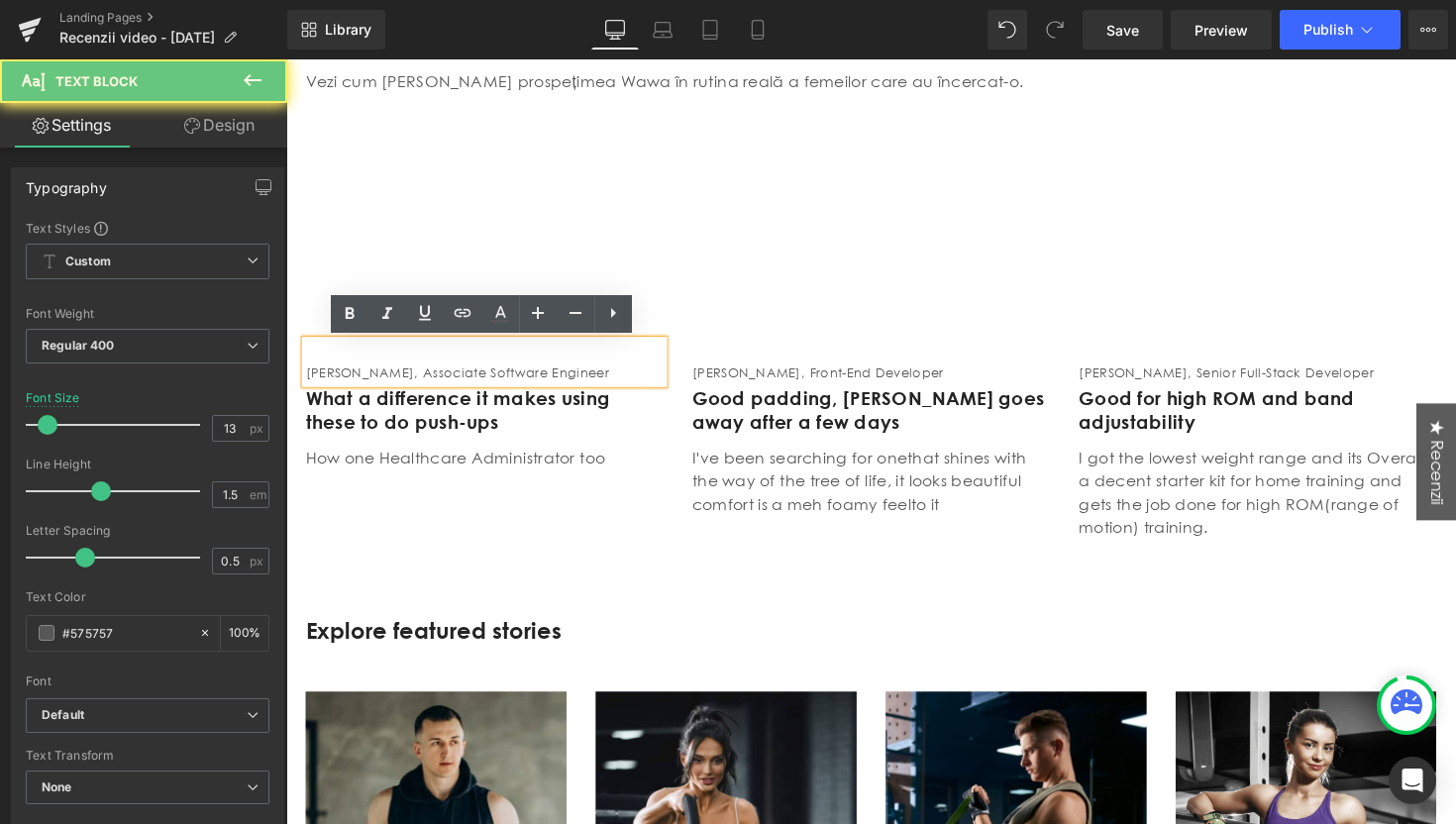 click on "[PERSON_NAME], Associate Software Engineer" at bounding box center [489, 381] 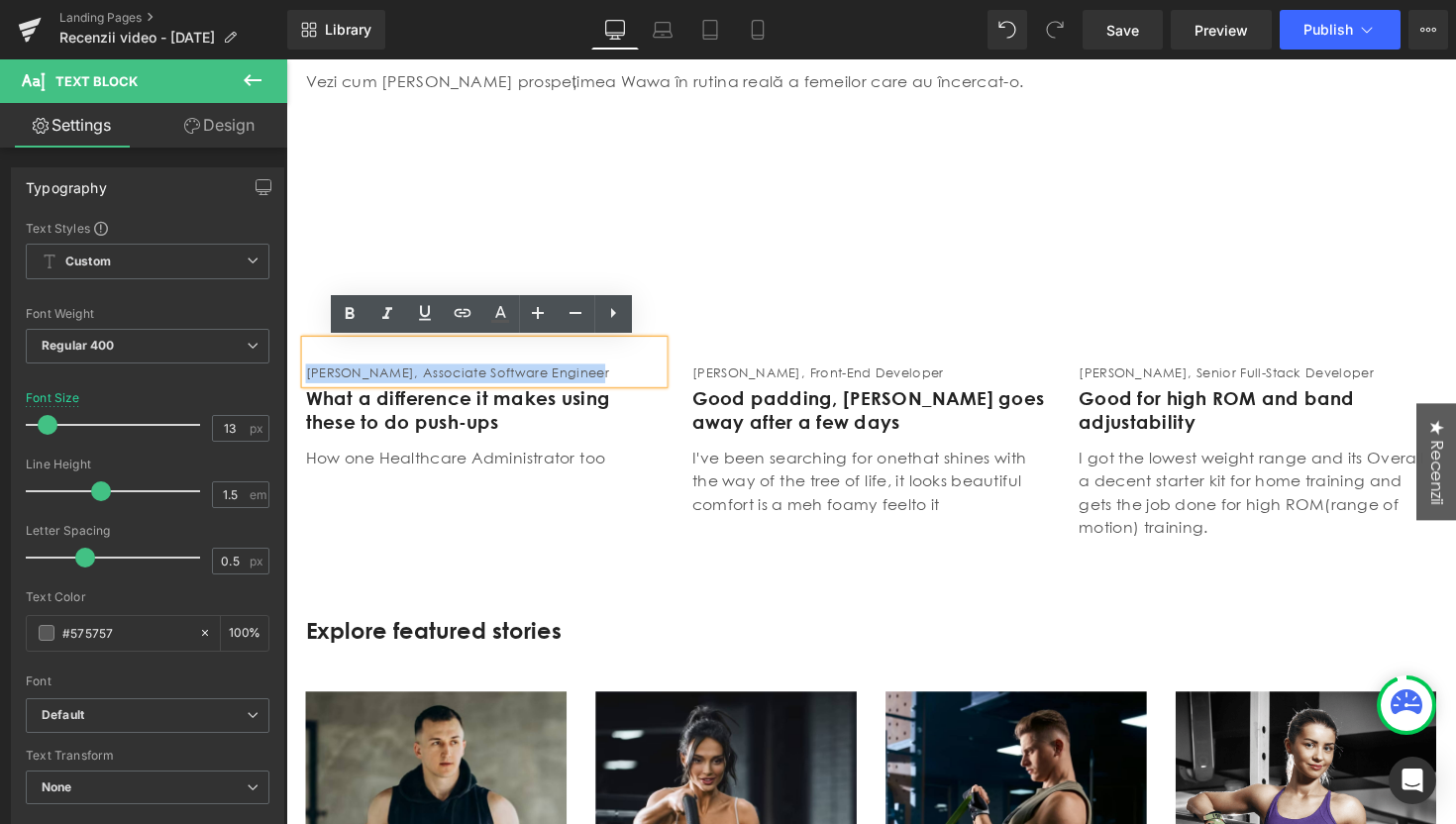 drag, startPoint x: 580, startPoint y: 377, endPoint x: 294, endPoint y: 376, distance: 286.00175 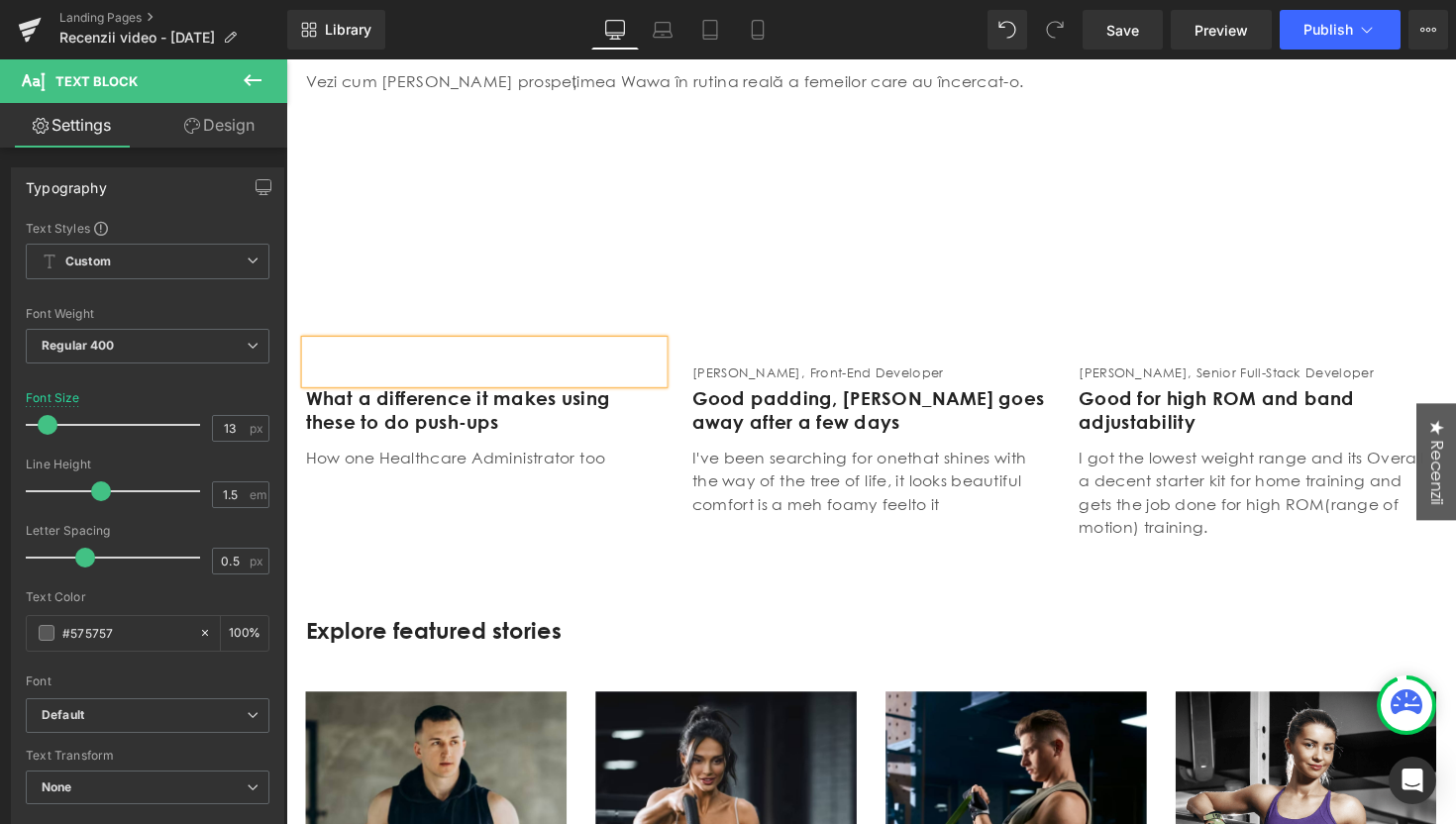 click on "What a difference it makes using these to do push-ups" at bounding box center (489, 419) 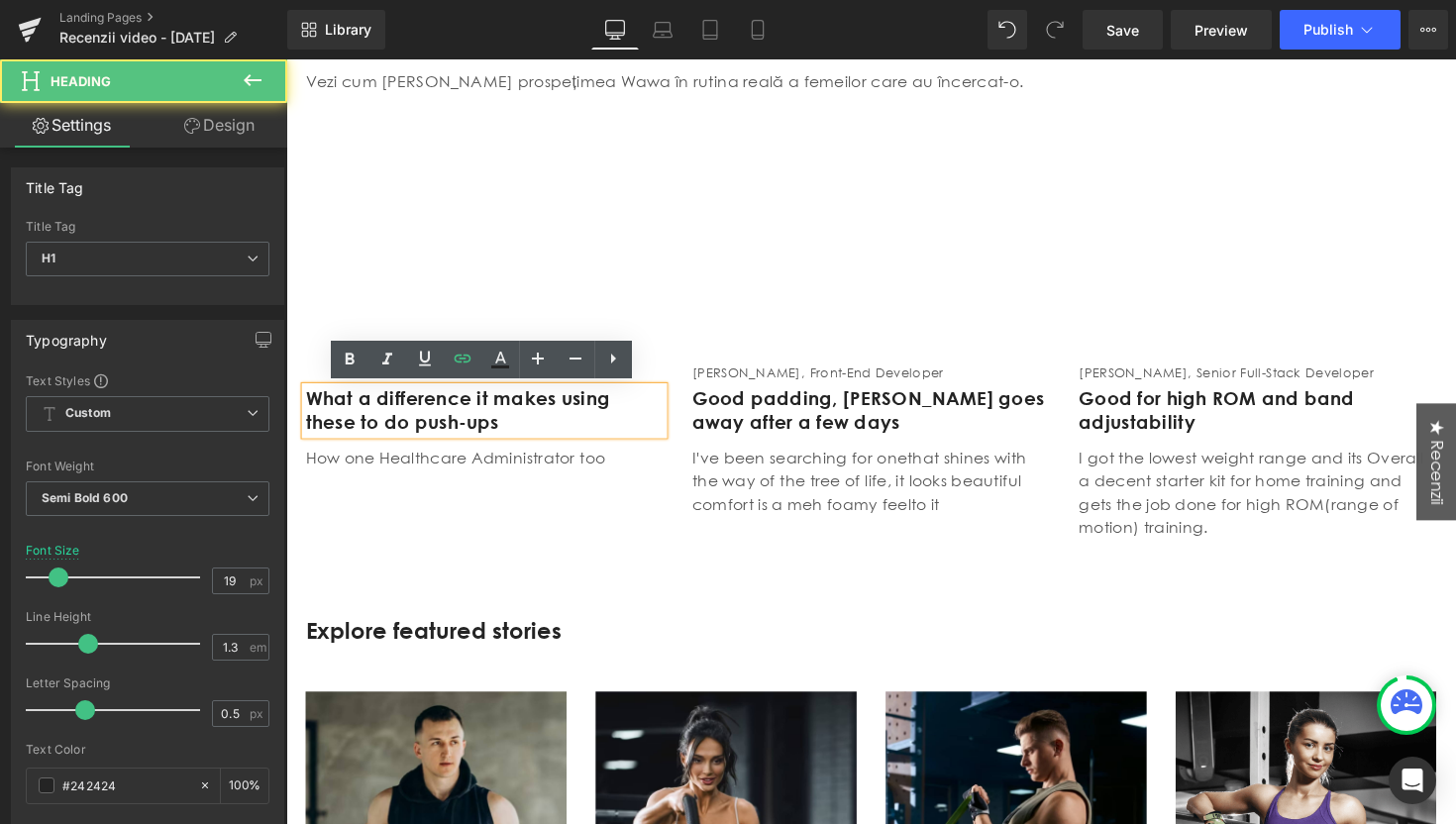 type 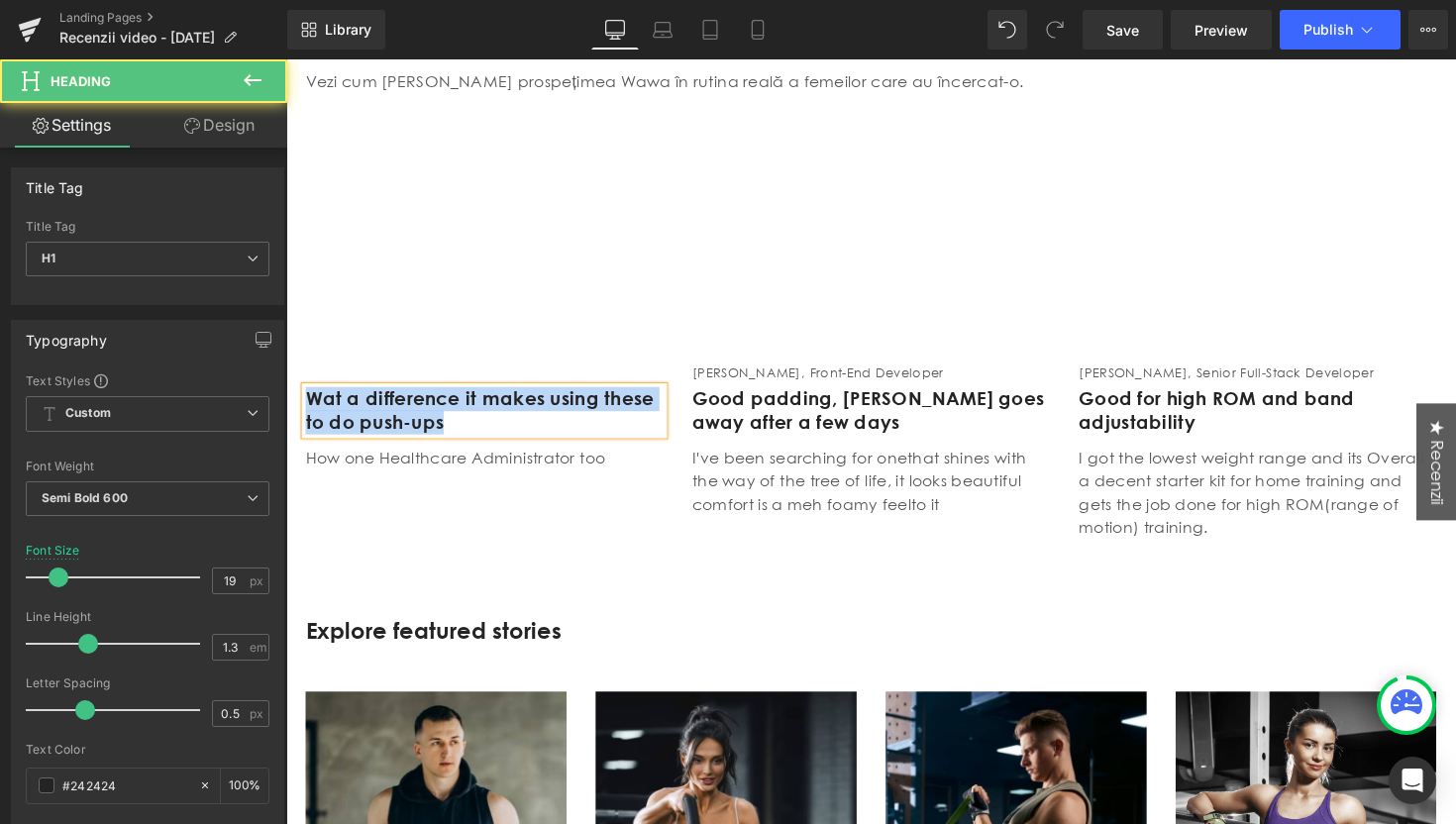 drag, startPoint x: 447, startPoint y: 433, endPoint x: 283, endPoint y: 408, distance: 165.8945 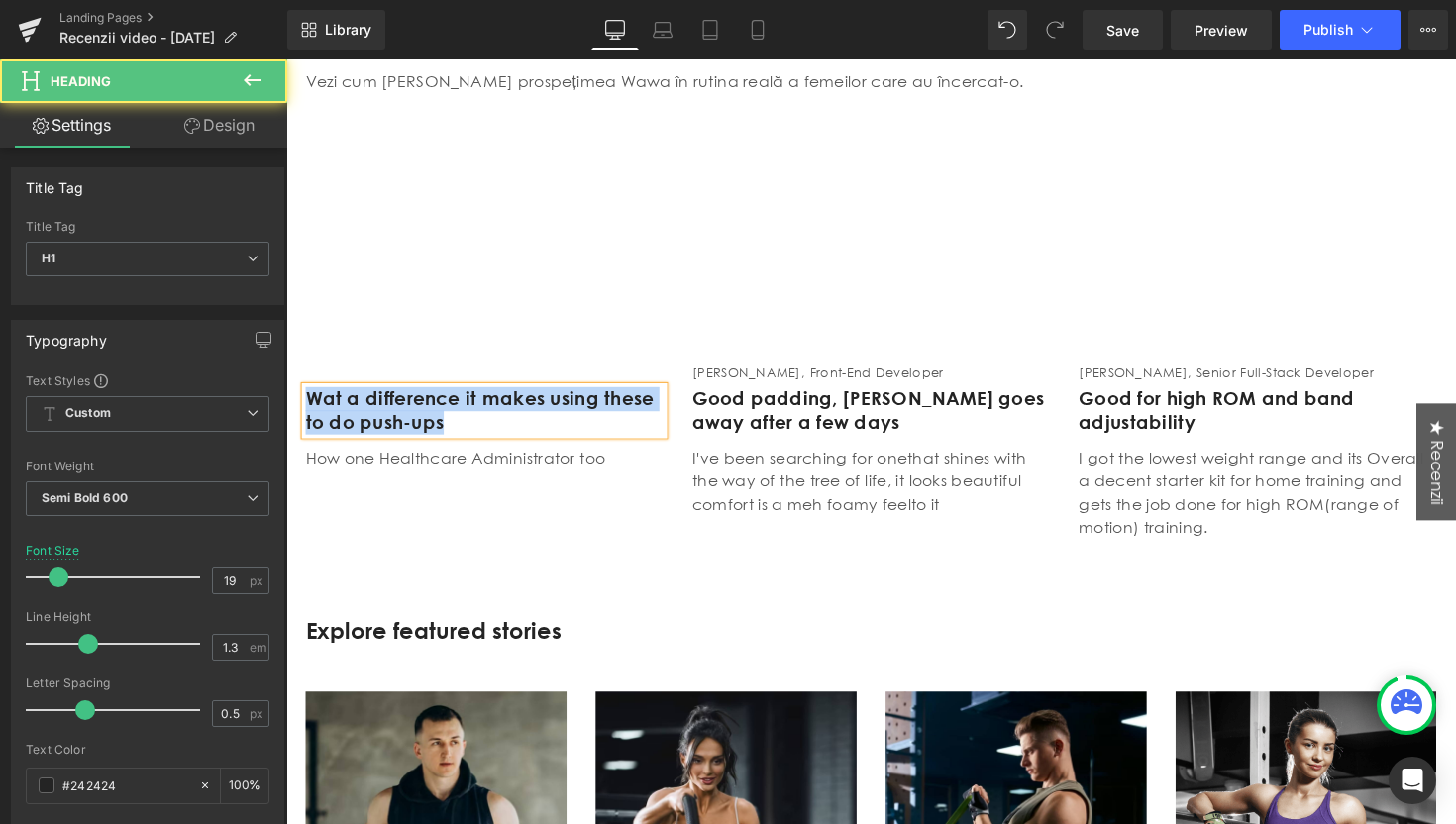 click on "Wawa Fresh Cosmetics
Sări la conţinut
Despre noi Produse proaspete
TIP DE PRODUS
Toate produsele
Creme de zi Creme de zi/noapte Ser" at bounding box center (885, 1539) 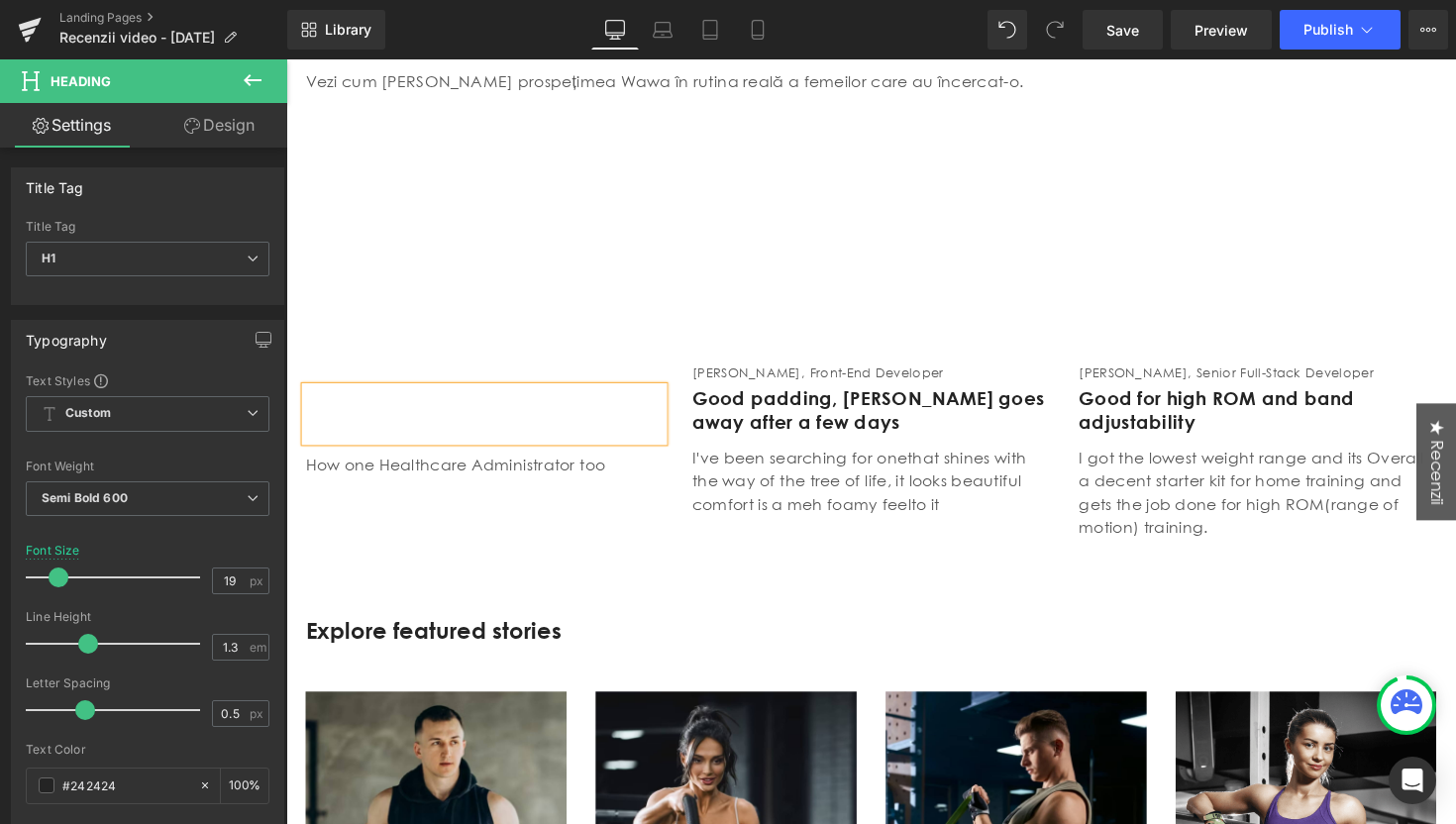 click on "How one Healthcare Administrator too" at bounding box center [489, 474] 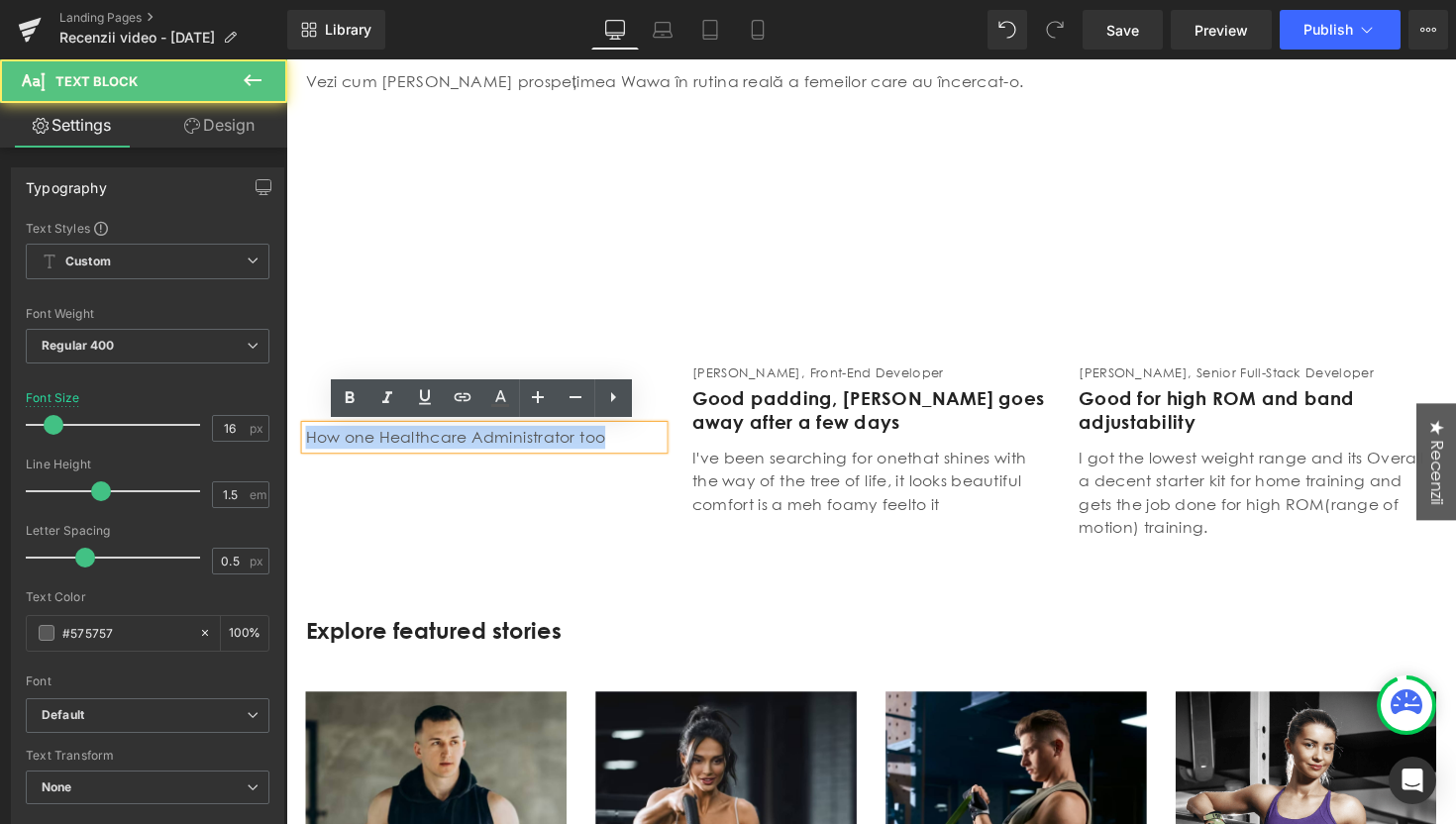 drag, startPoint x: 629, startPoint y: 451, endPoint x: 270, endPoint y: 445, distance: 359.0501 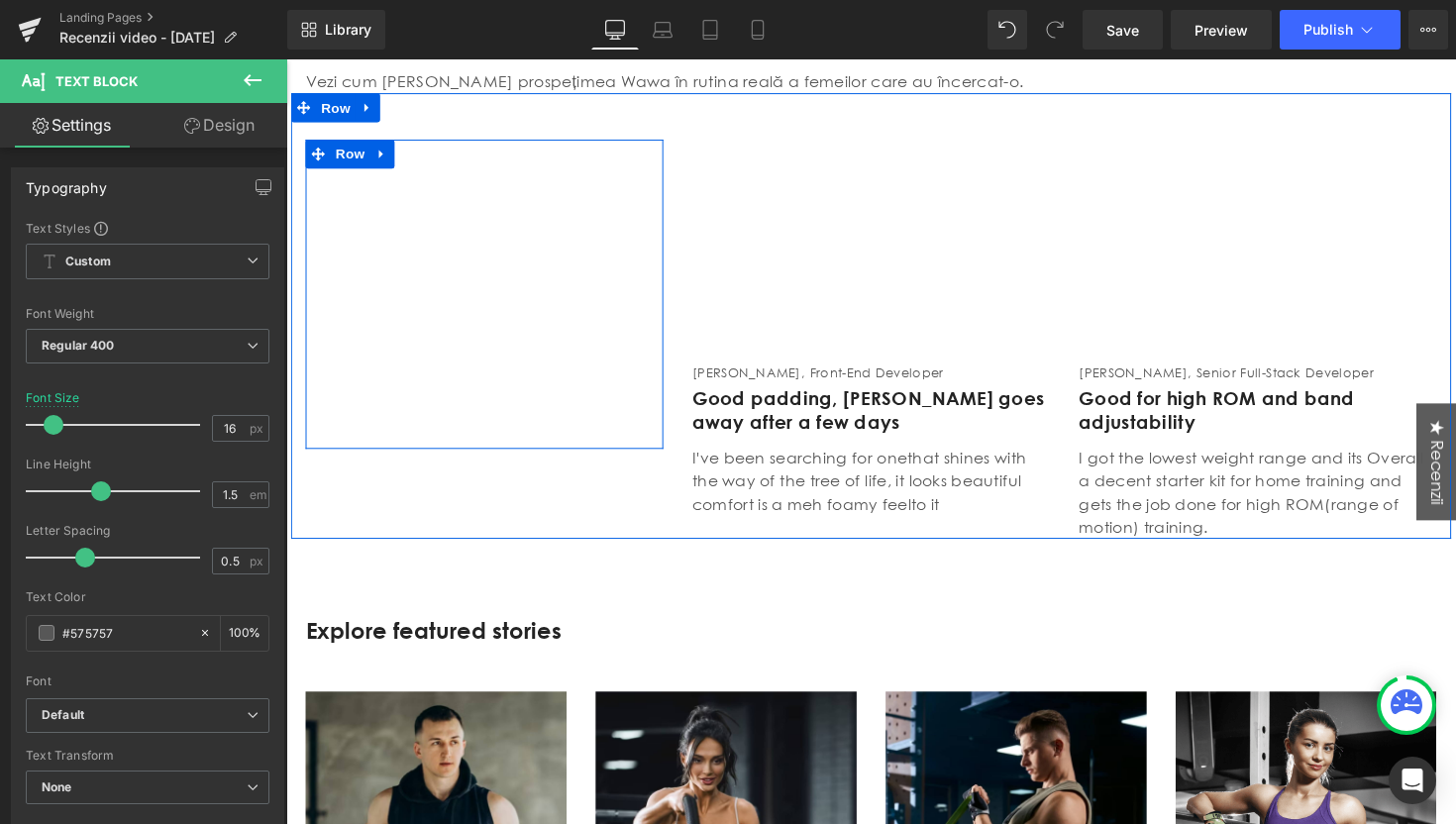 click on "Youtube         Text Block         Heading         Text Block" at bounding box center [489, 300] 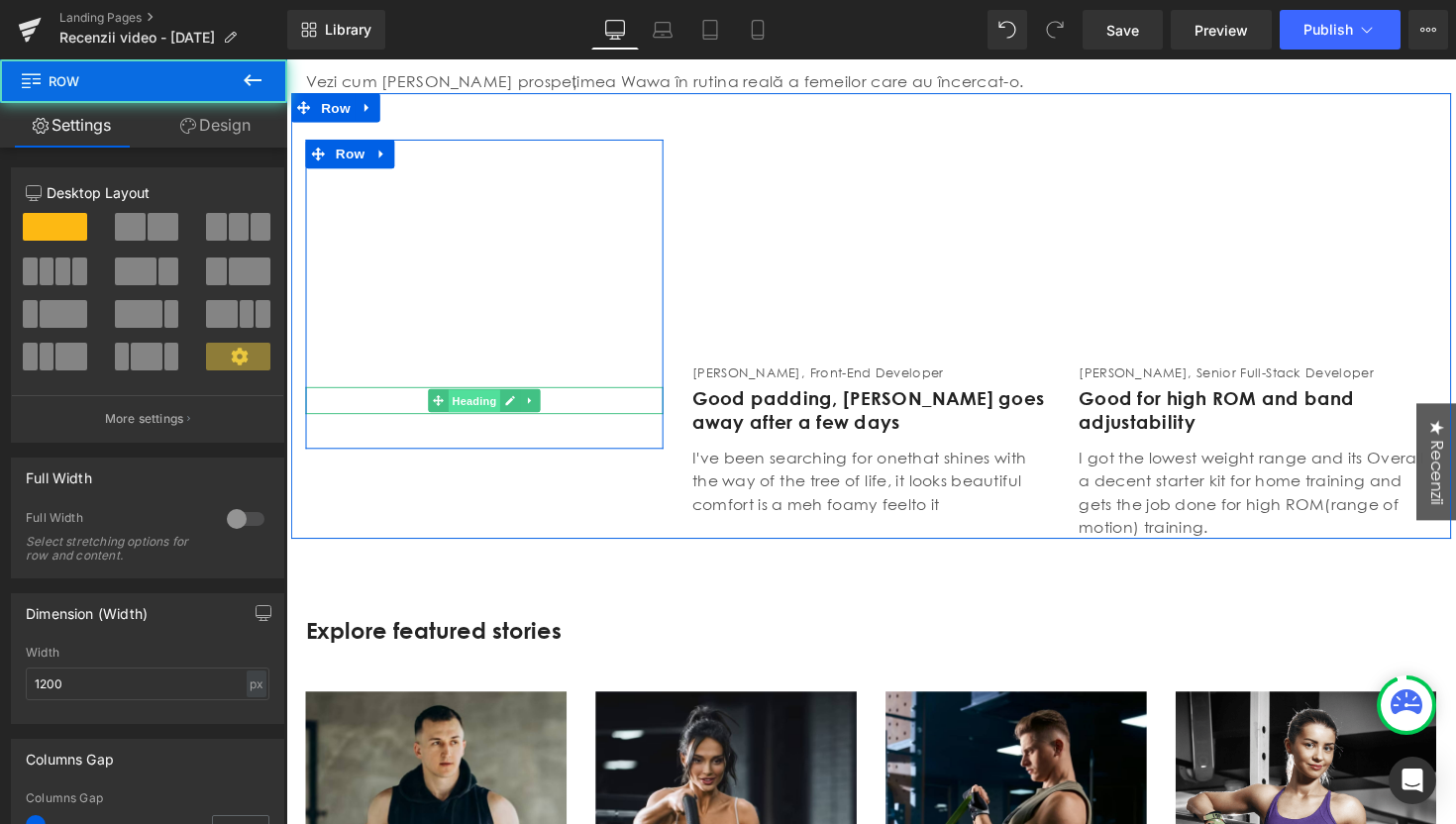 click on "Heading" at bounding box center (479, 409) 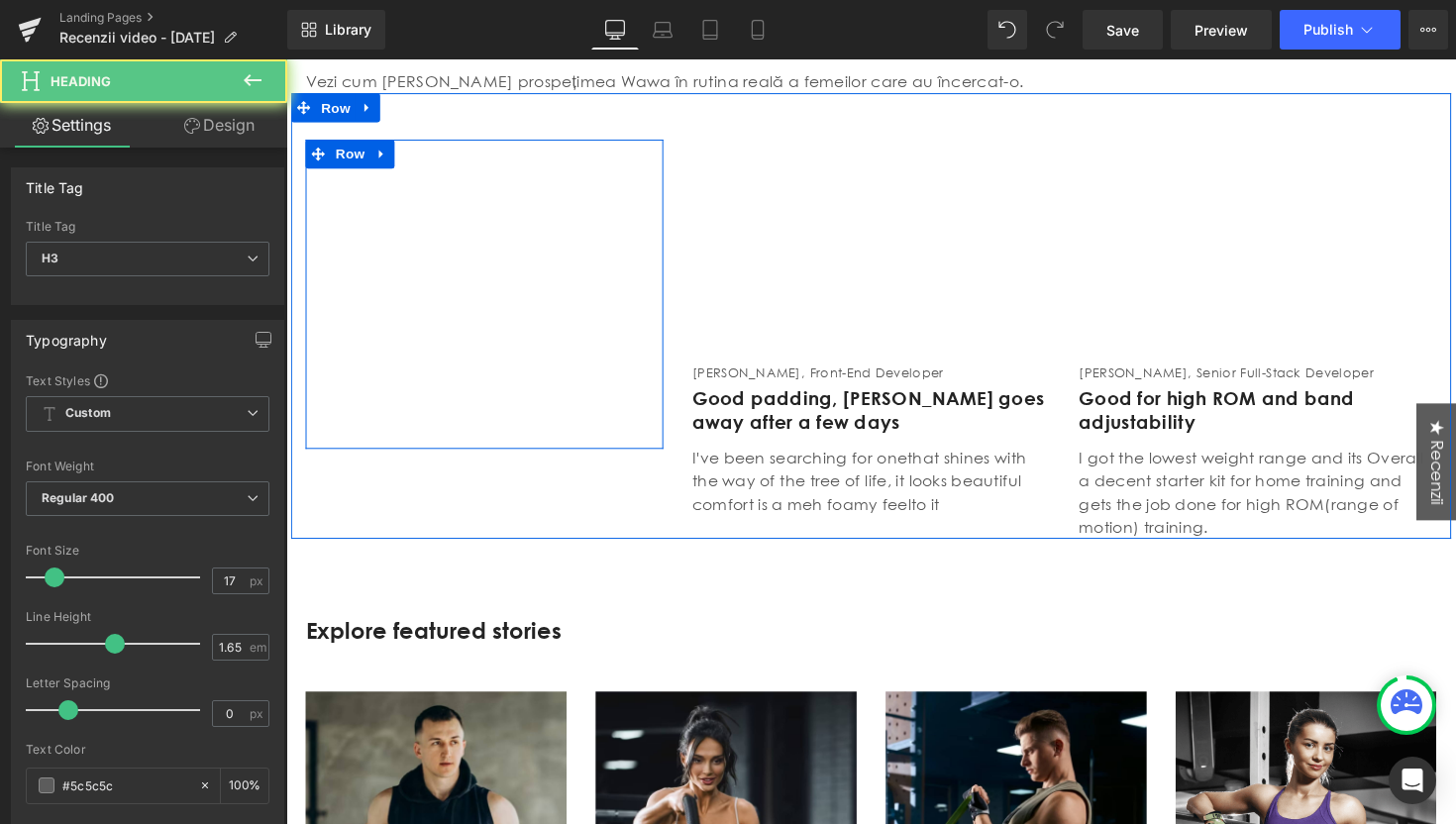 click at bounding box center (489, 369) 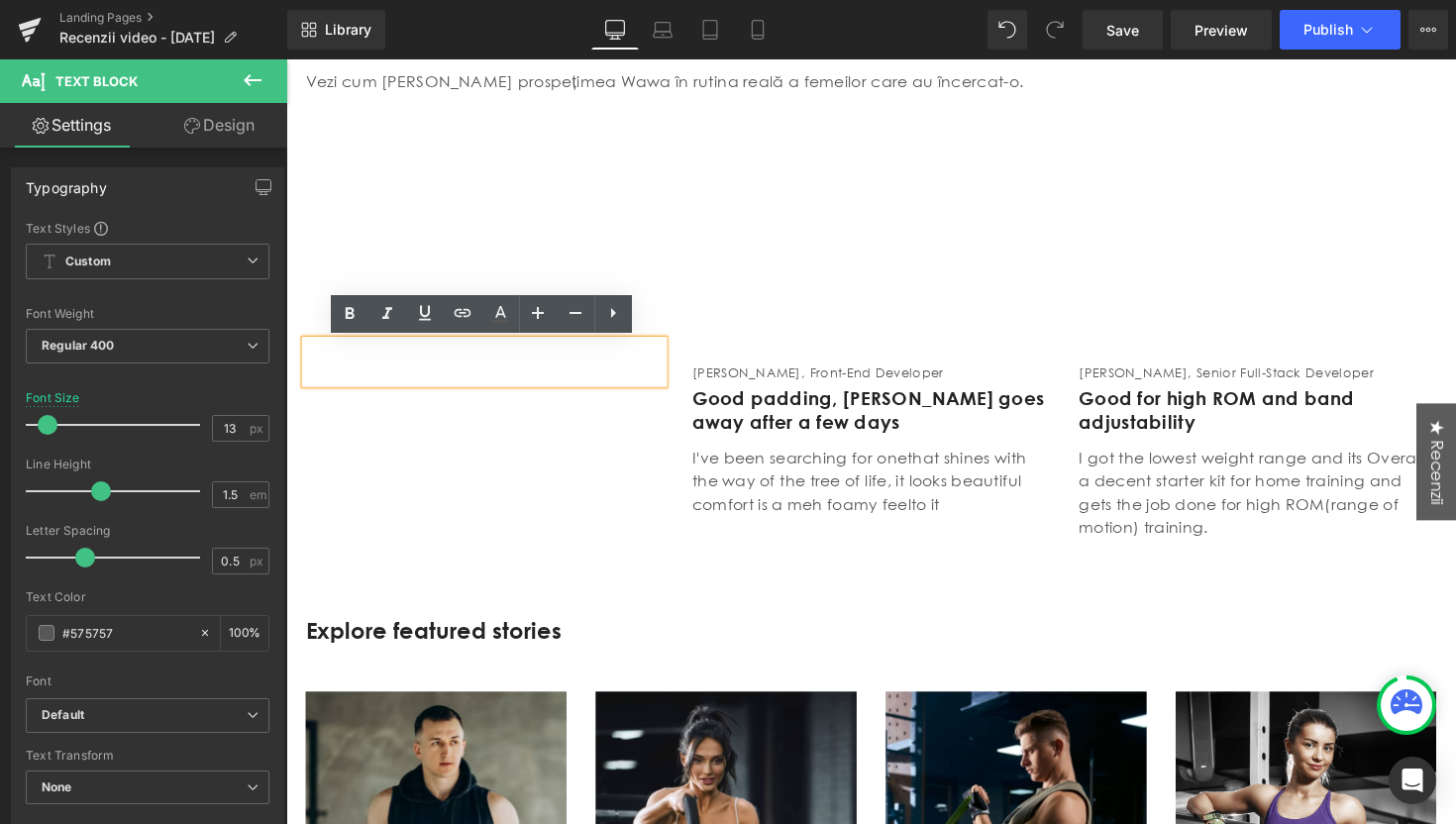click at bounding box center [489, 381] 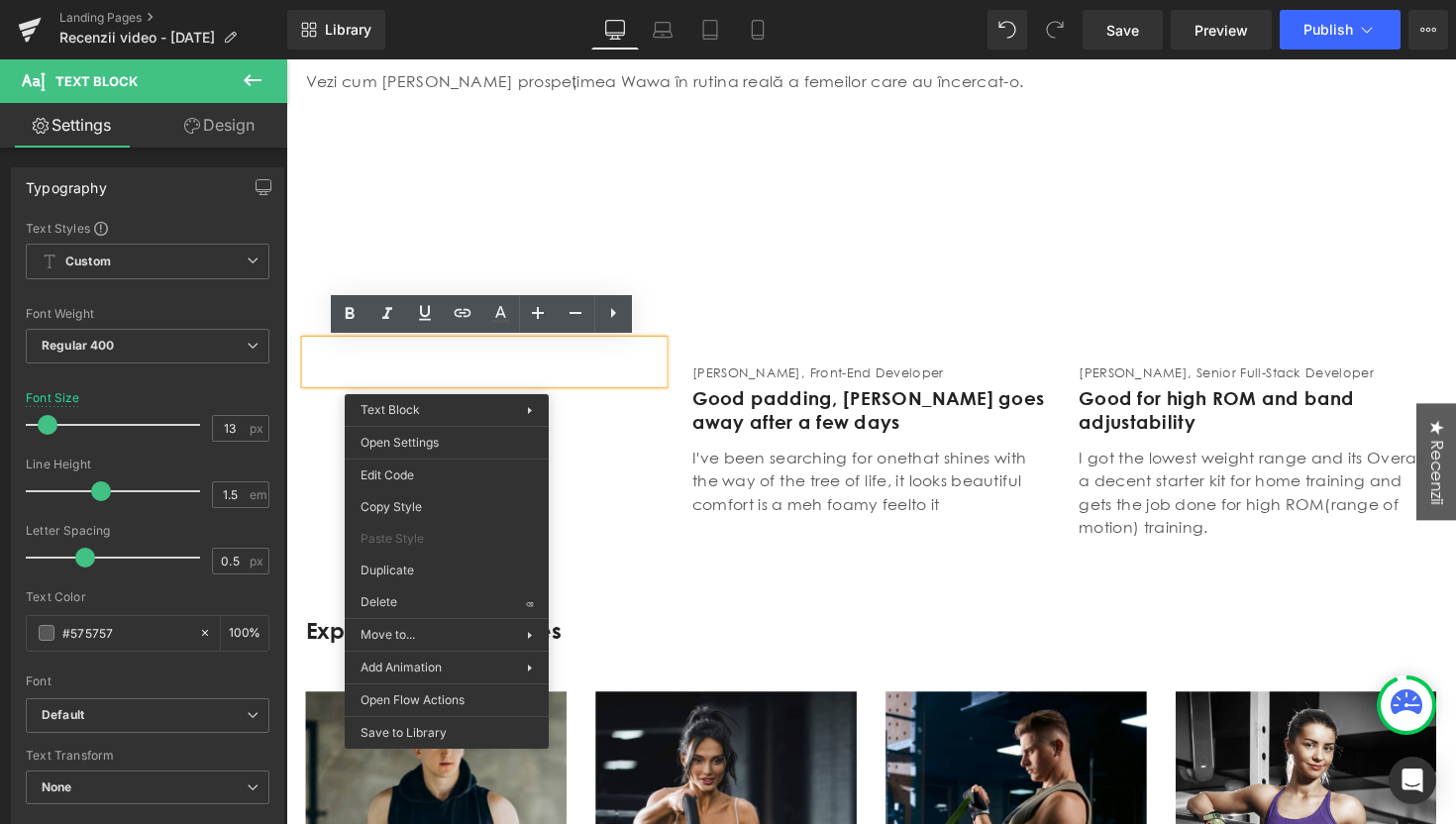 drag, startPoint x: 706, startPoint y: 656, endPoint x: 423, endPoint y: 610, distance: 286.7141 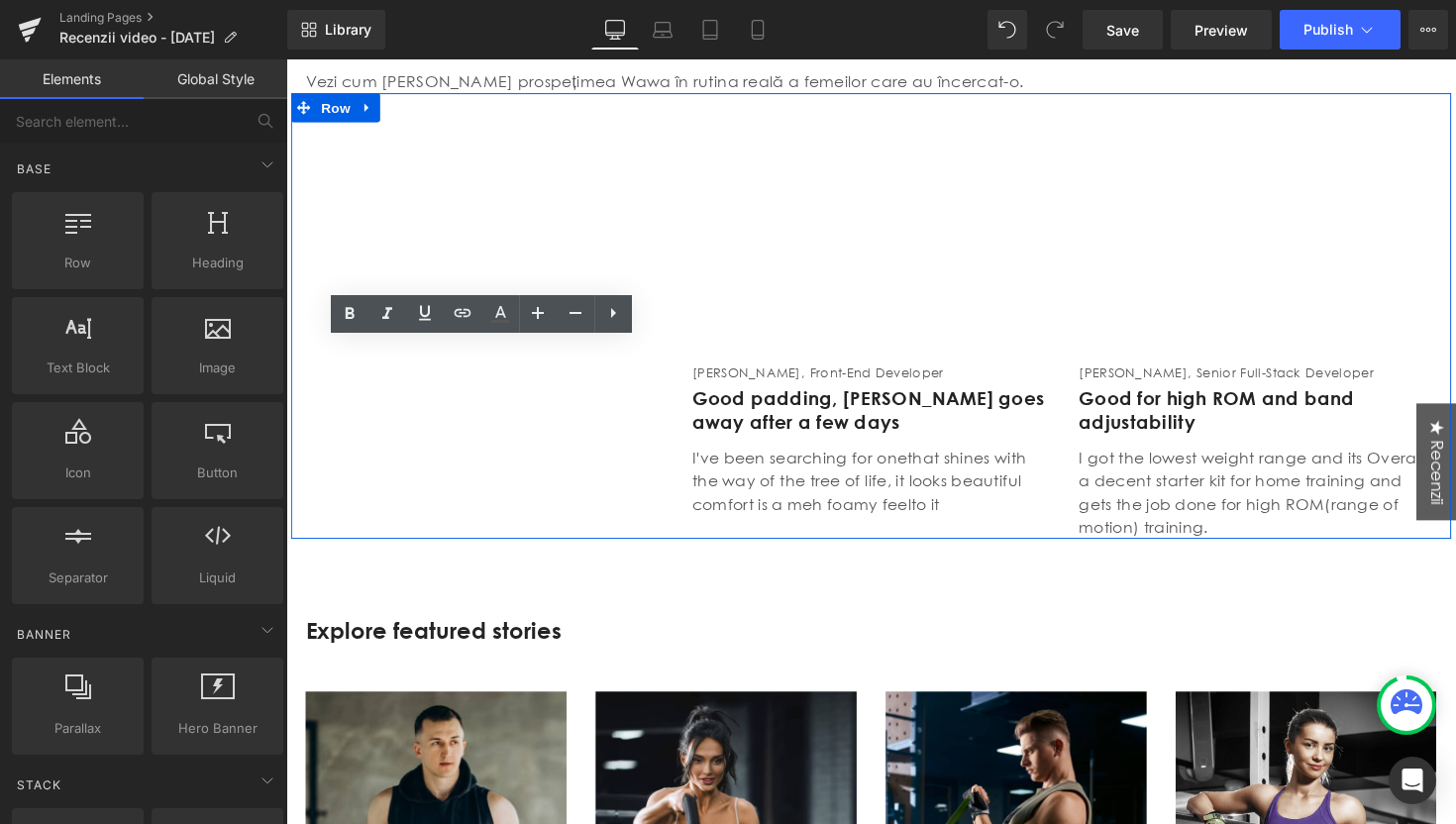 click at bounding box center [489, 403] 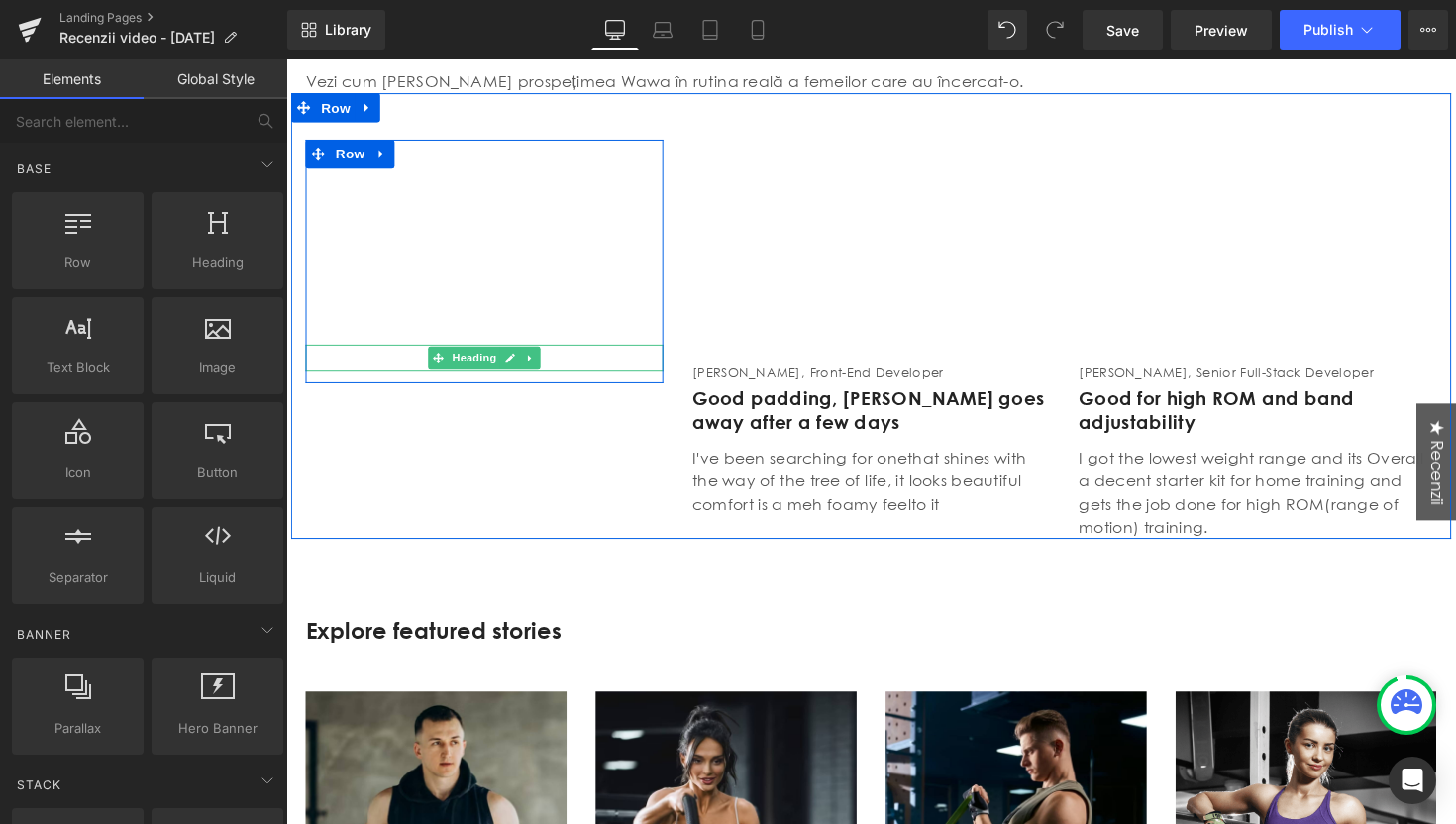 click at bounding box center [489, 365] 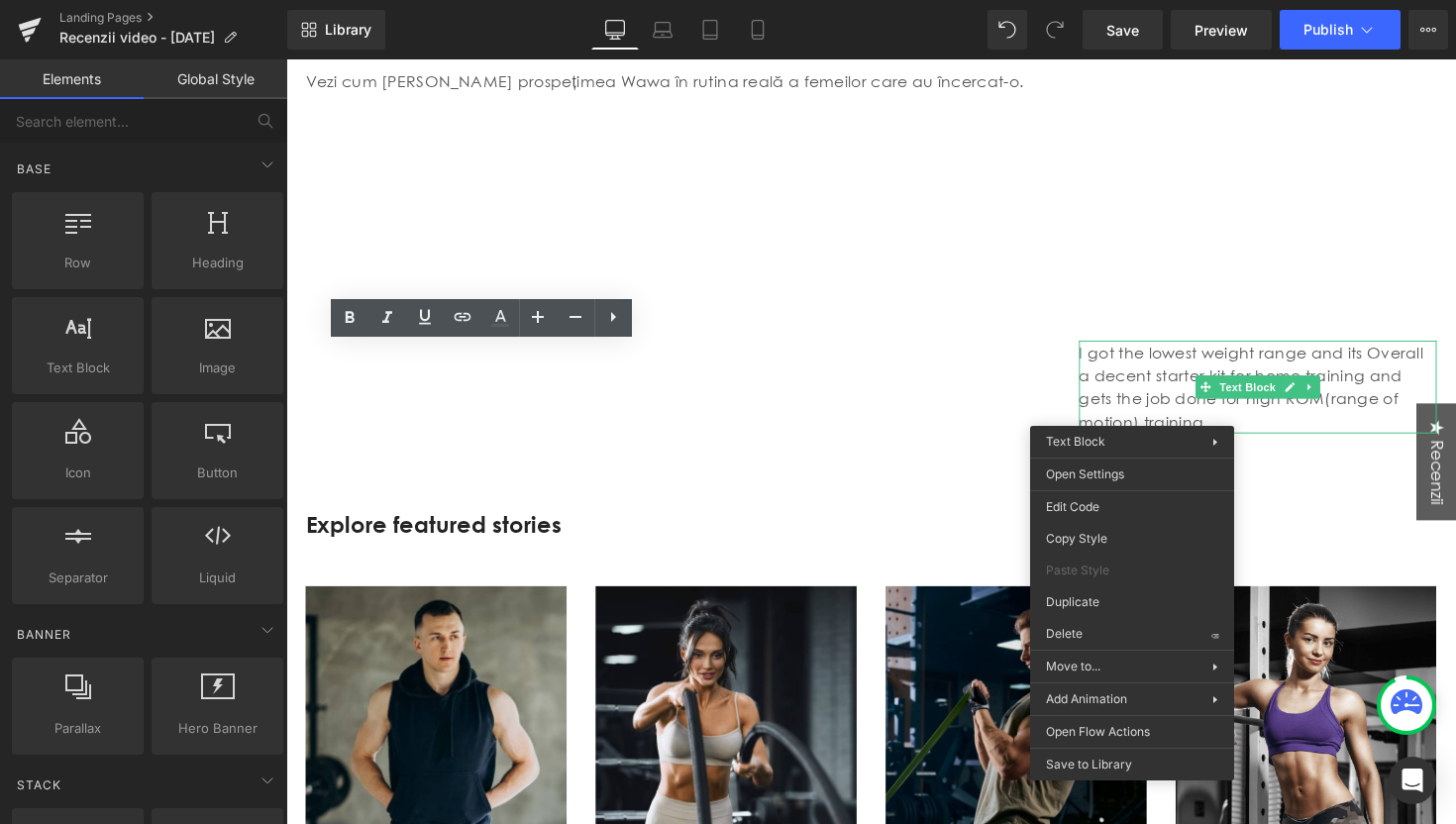 drag, startPoint x: 1383, startPoint y: 690, endPoint x: 1116, endPoint y: 645, distance: 270.76558 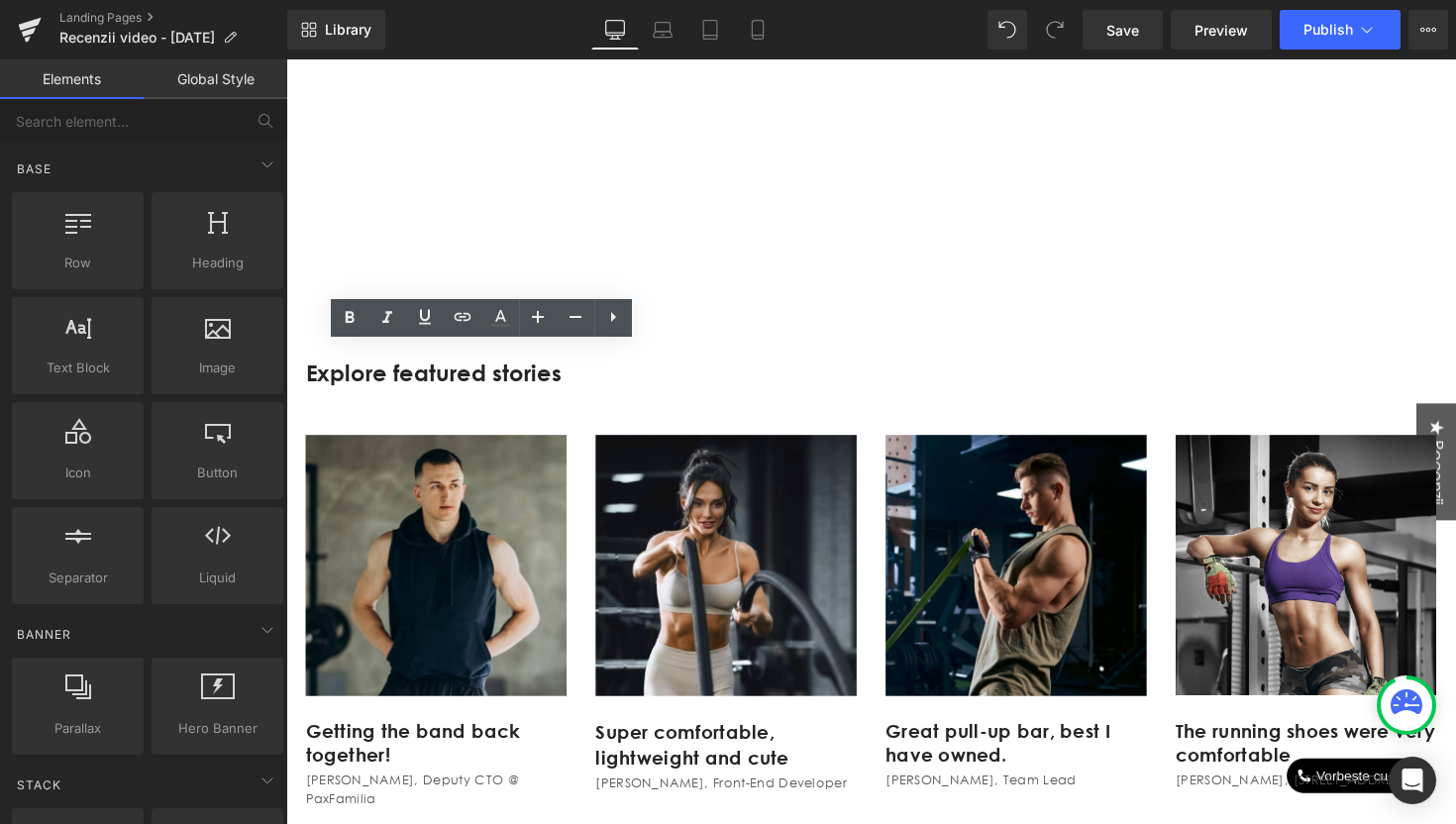 scroll, scrollTop: 147, scrollLeft: 0, axis: vertical 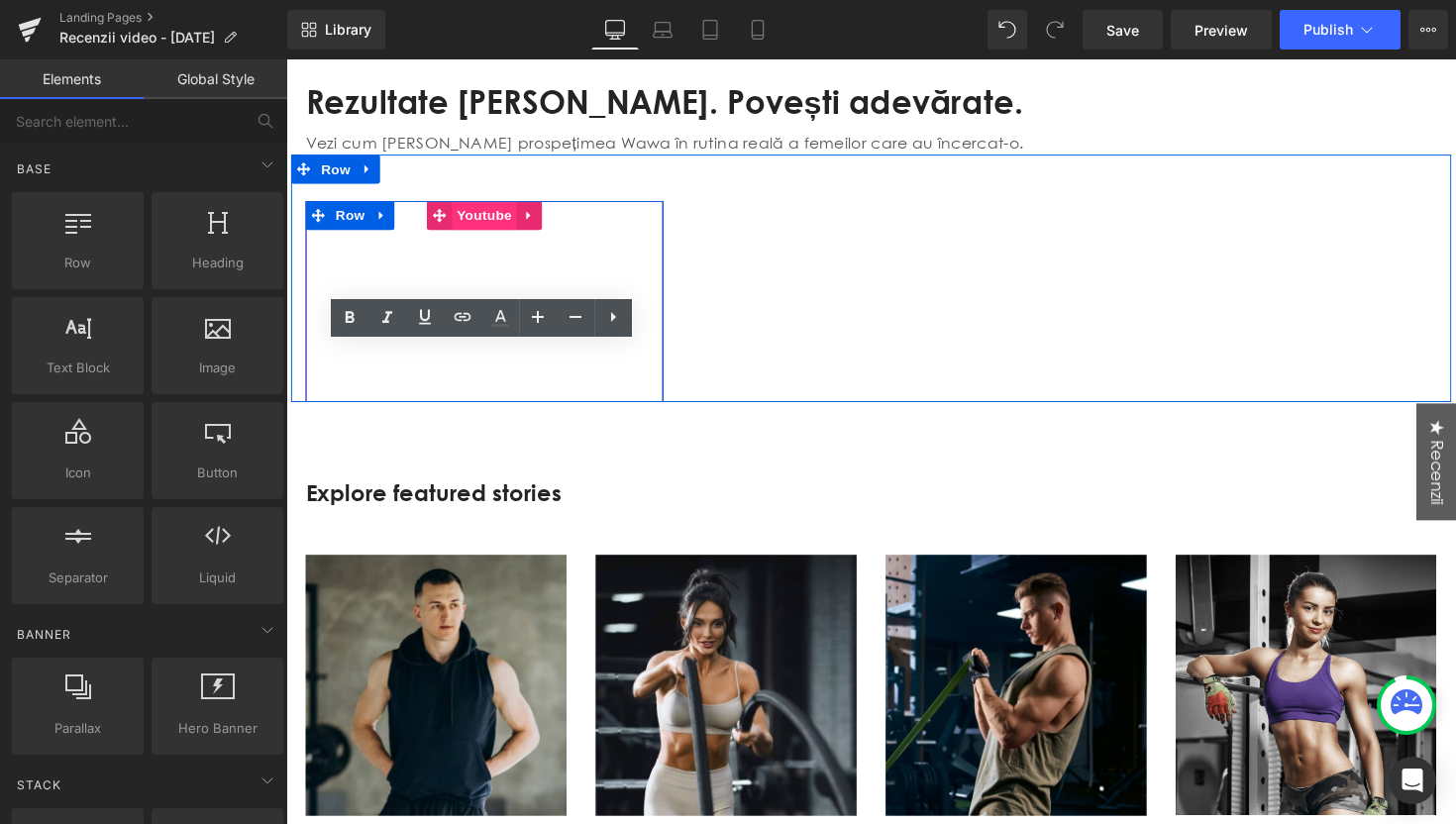 click on "Youtube" at bounding box center (488, 219) 